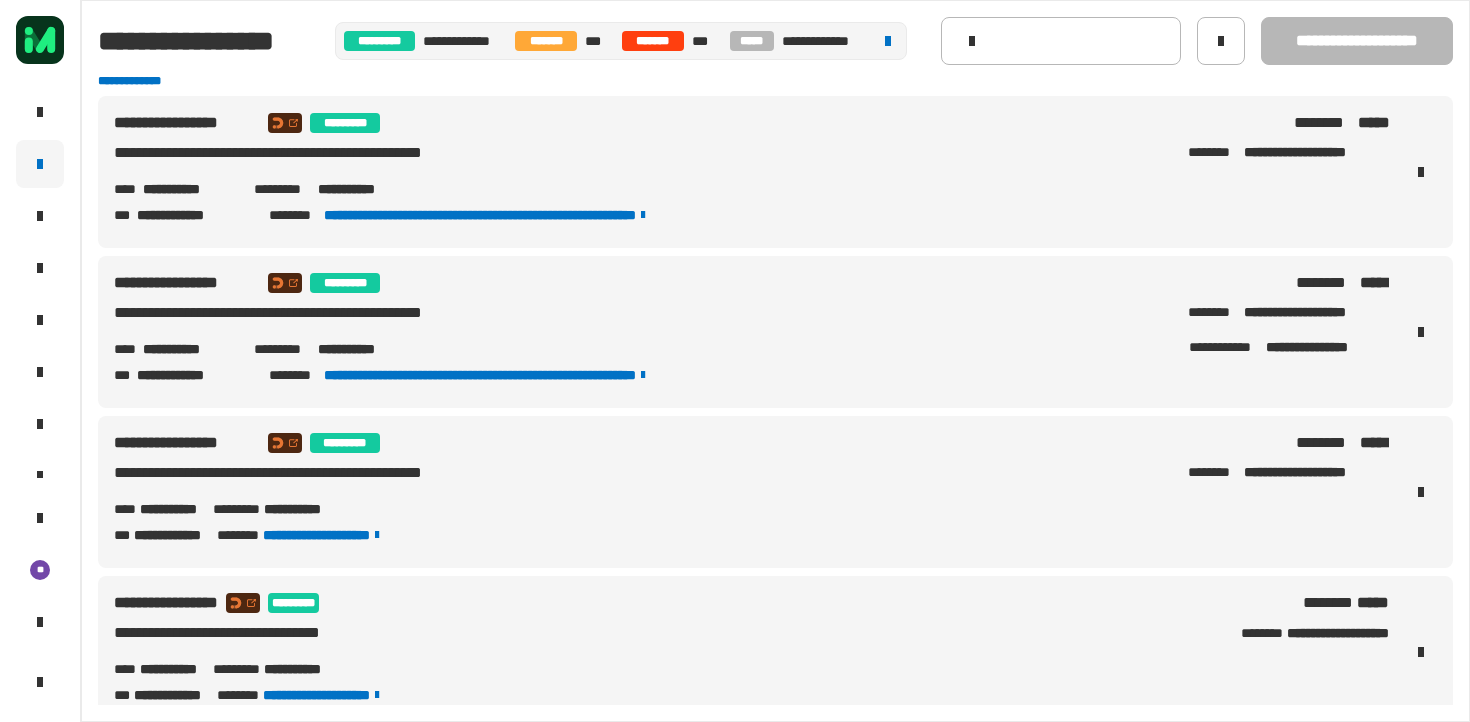 scroll, scrollTop: 0, scrollLeft: 0, axis: both 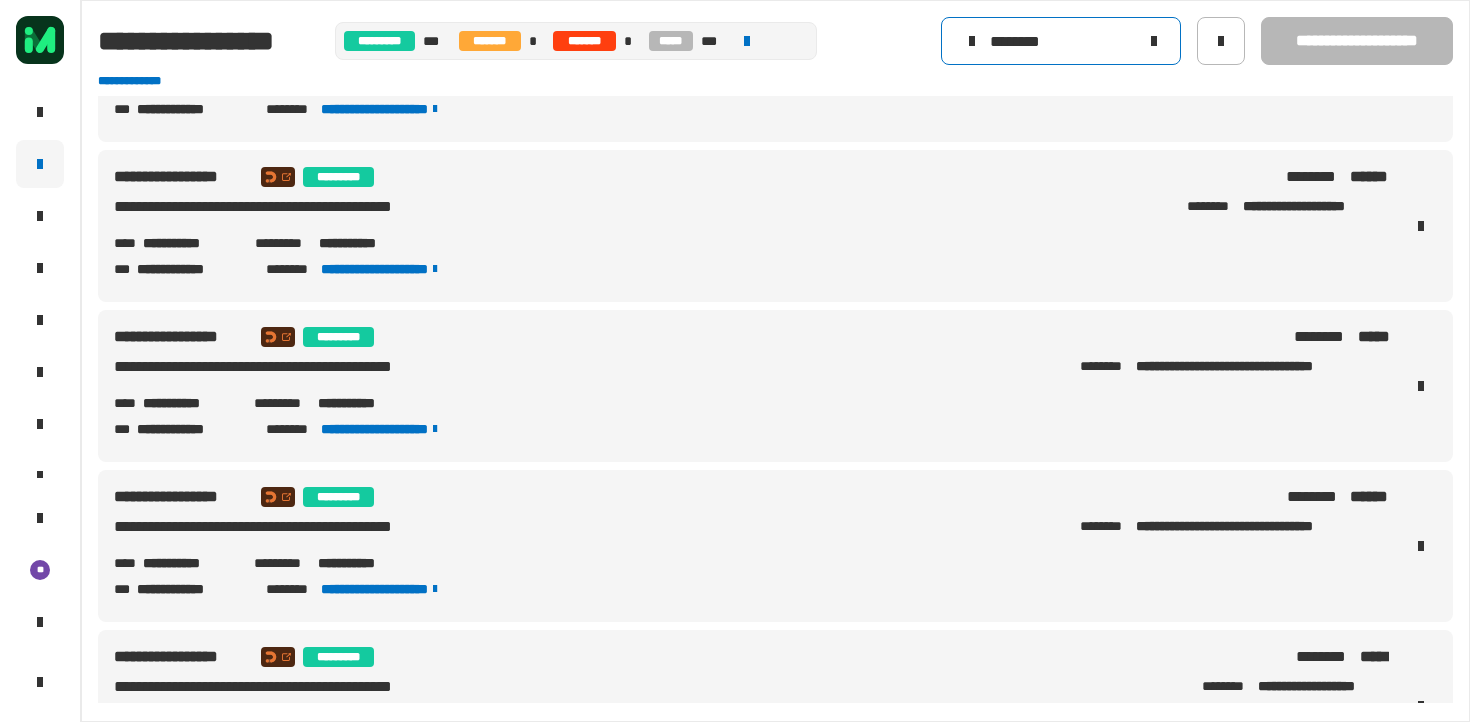 click on "********" 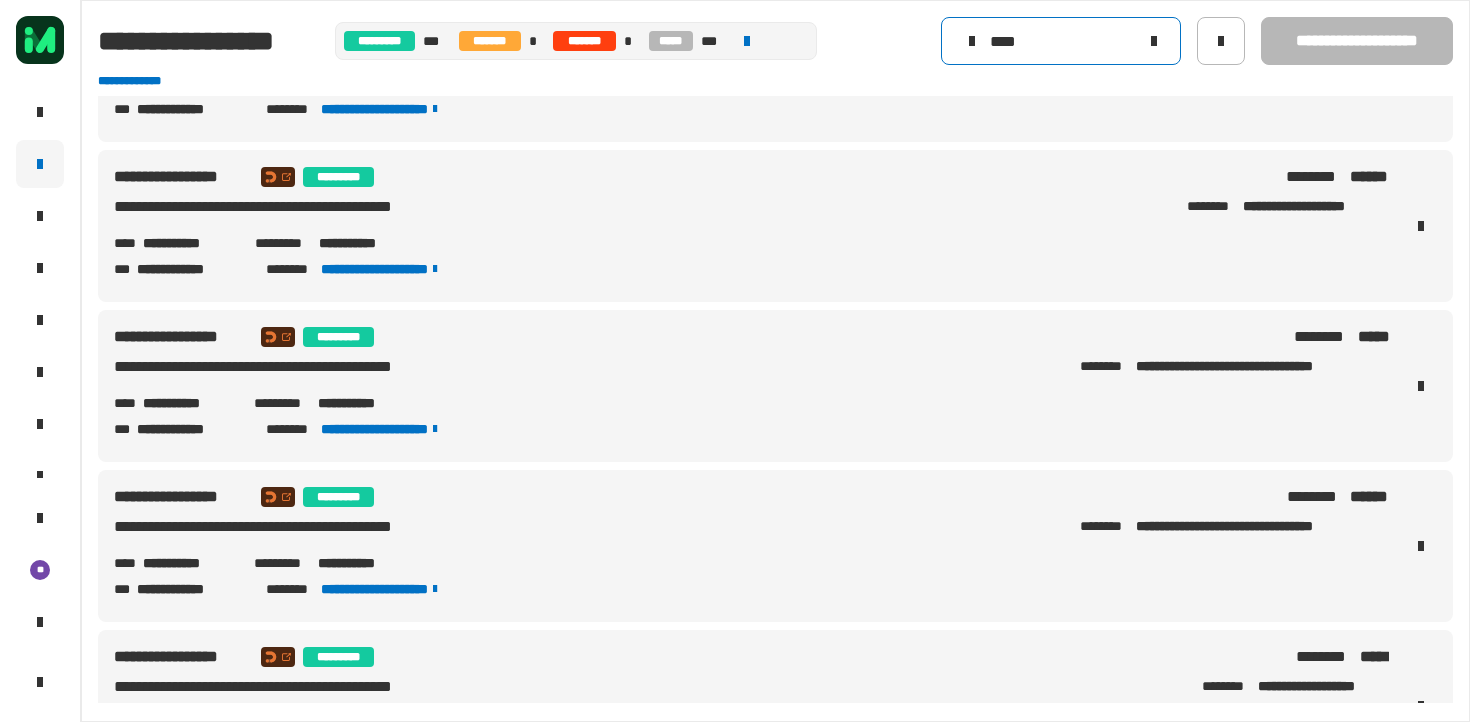 scroll, scrollTop: 0, scrollLeft: 0, axis: both 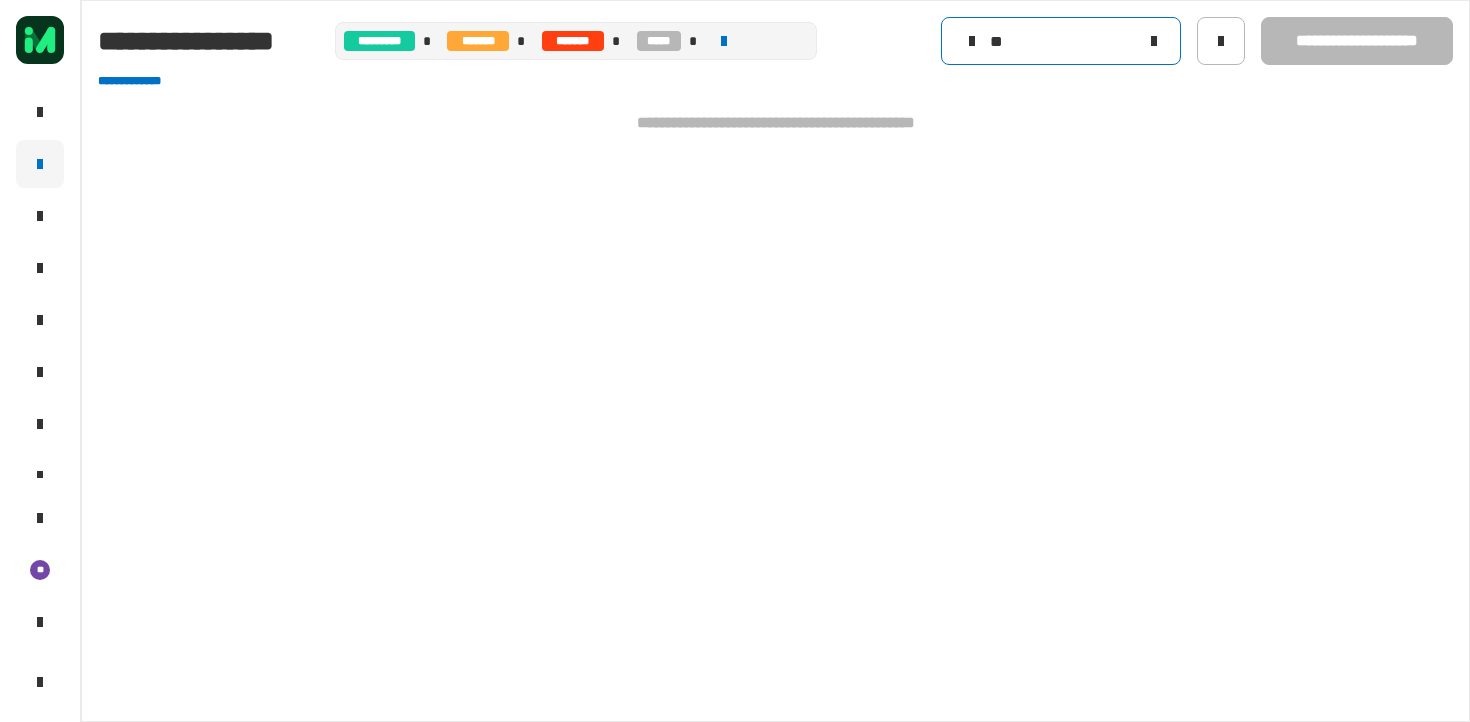 type on "*" 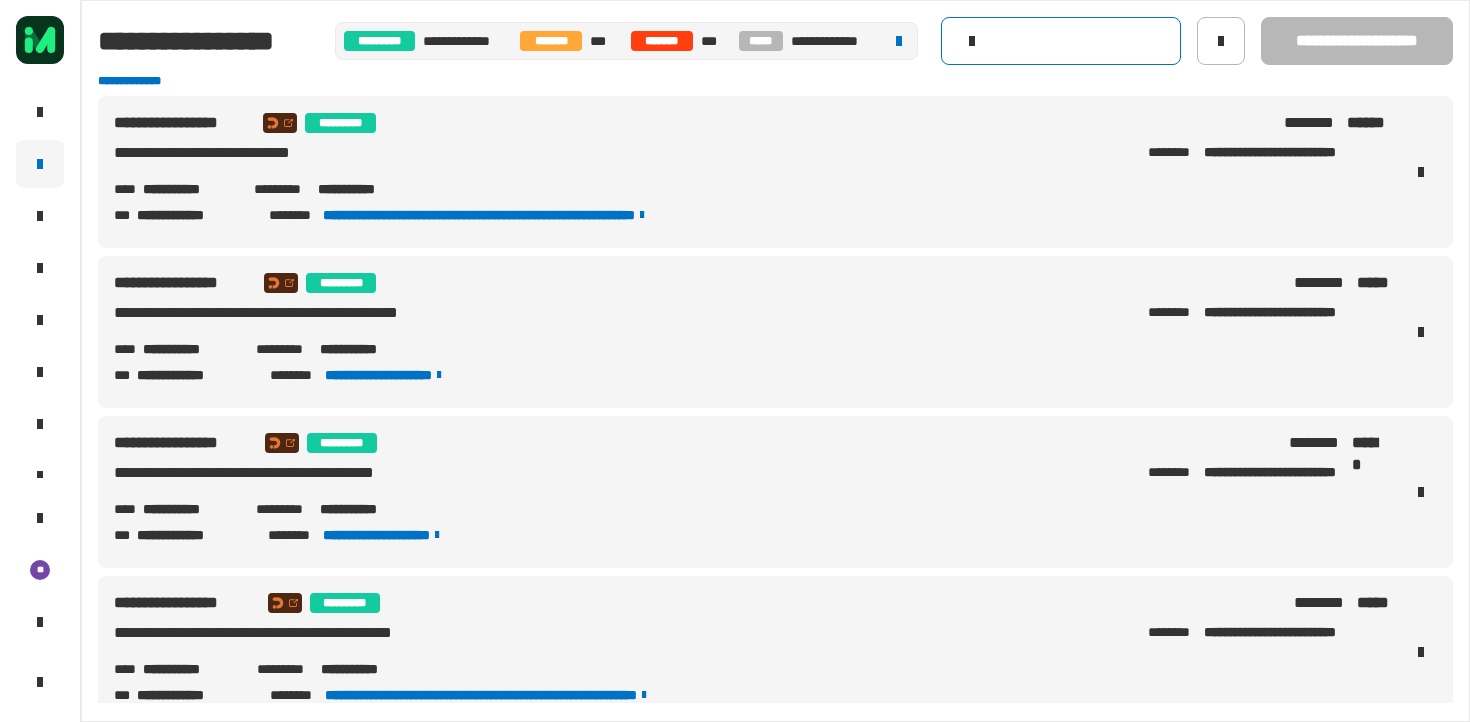 type 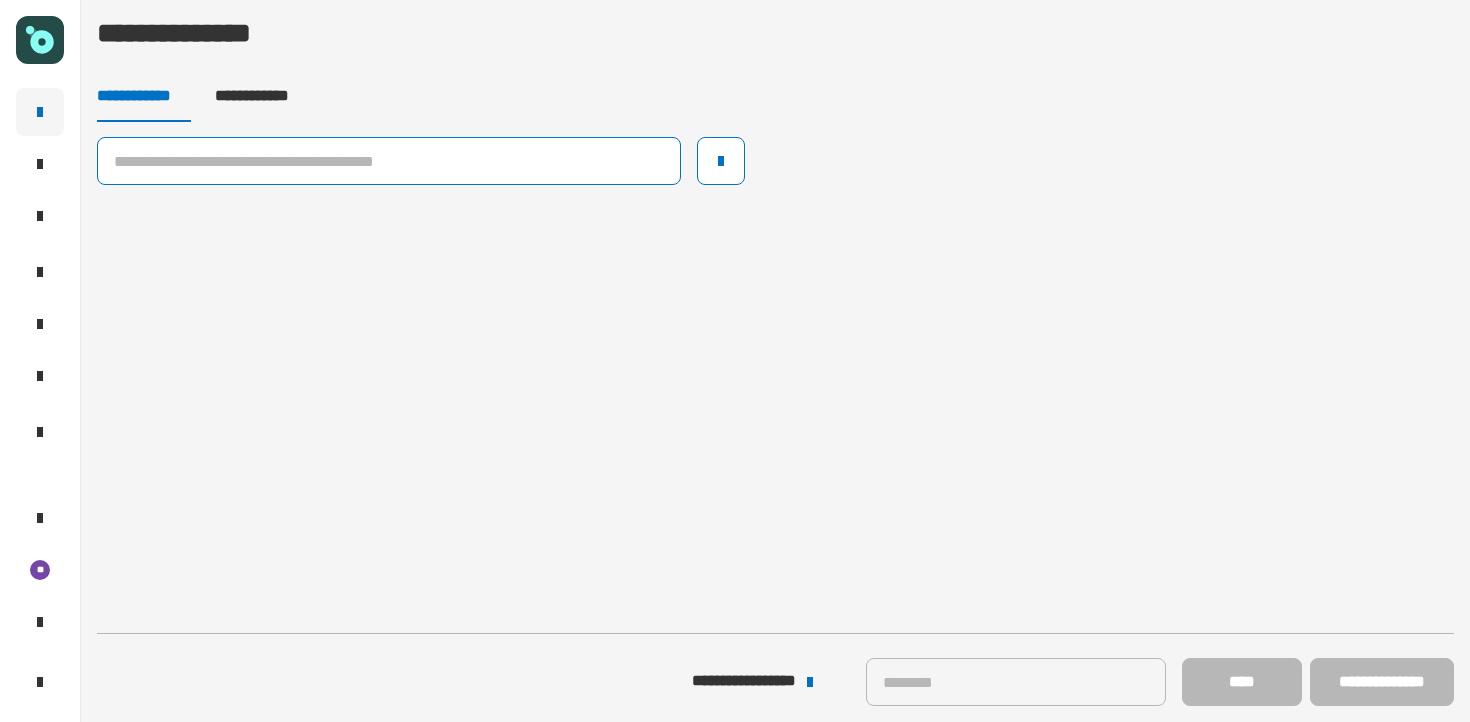 scroll, scrollTop: 0, scrollLeft: 0, axis: both 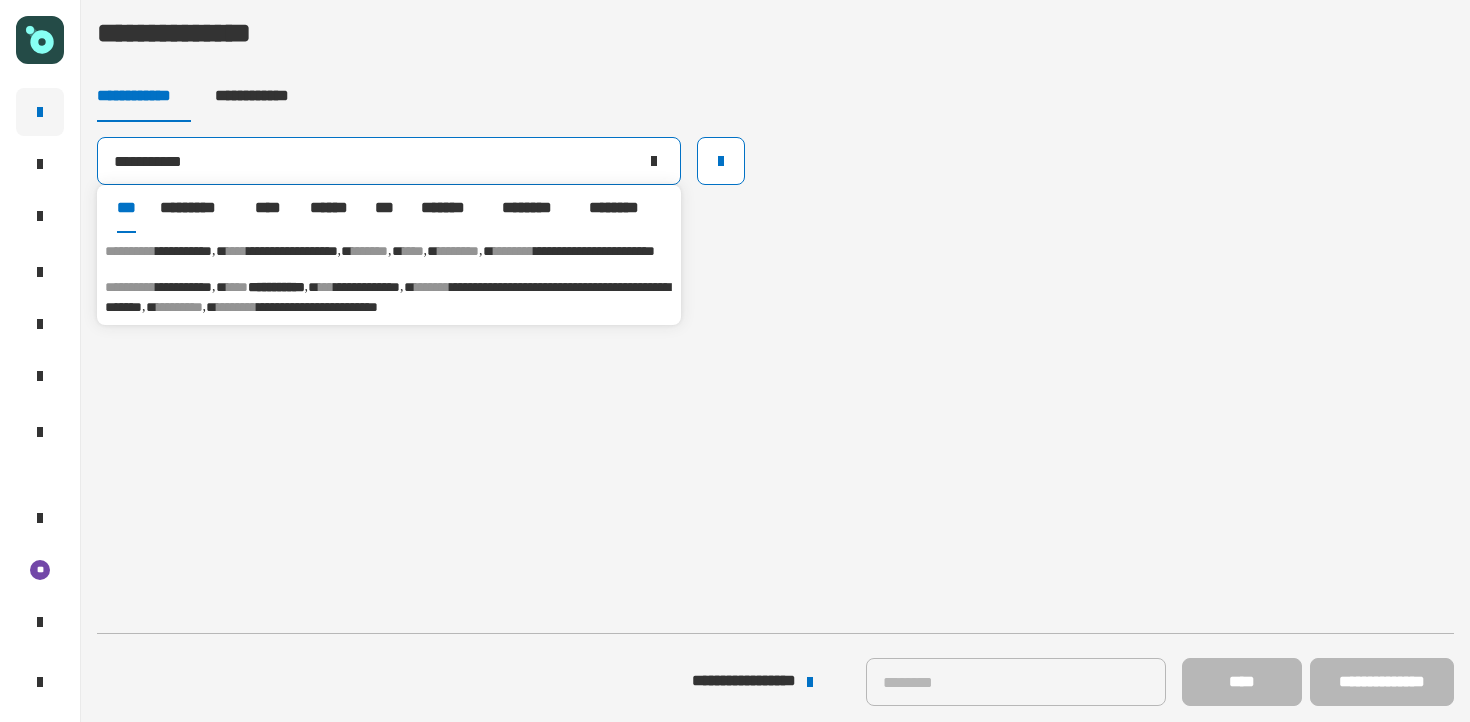 type on "**********" 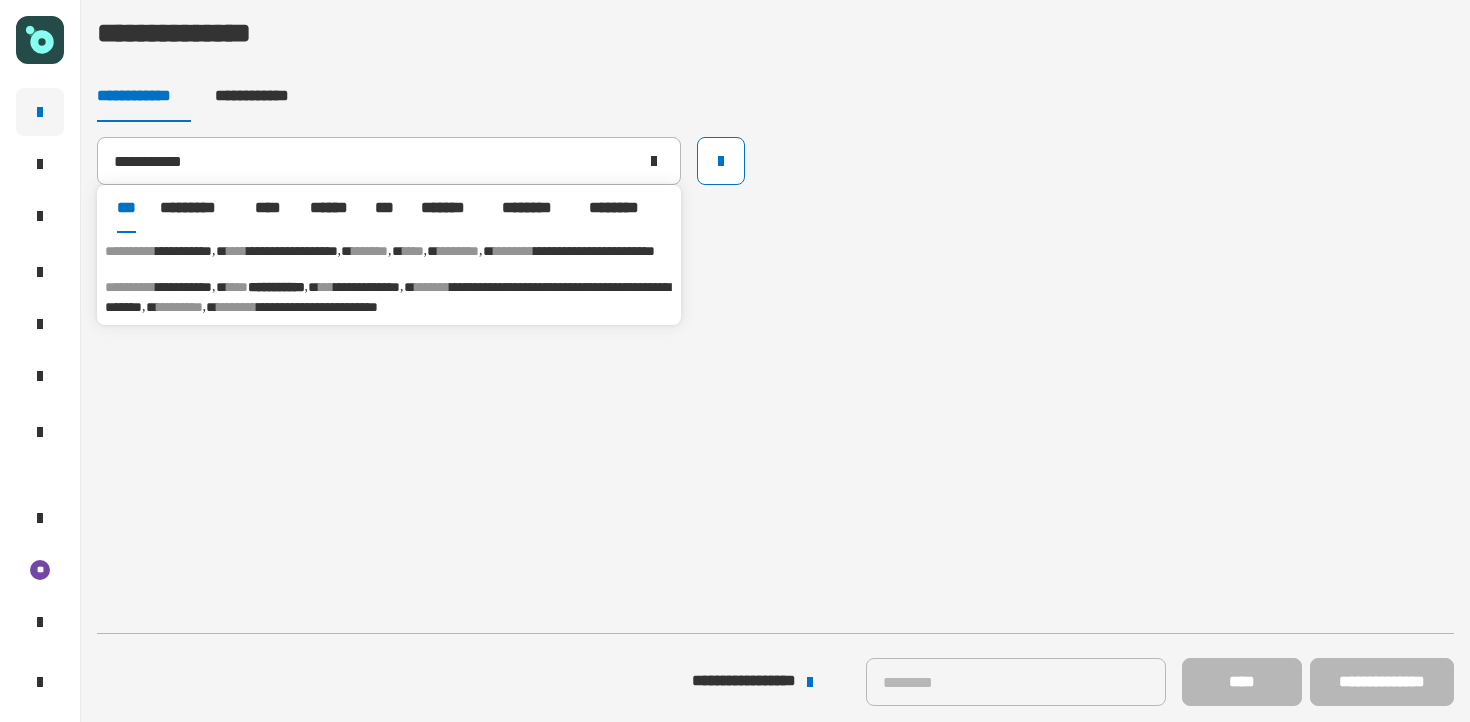 click on "********" at bounding box center [237, 307] 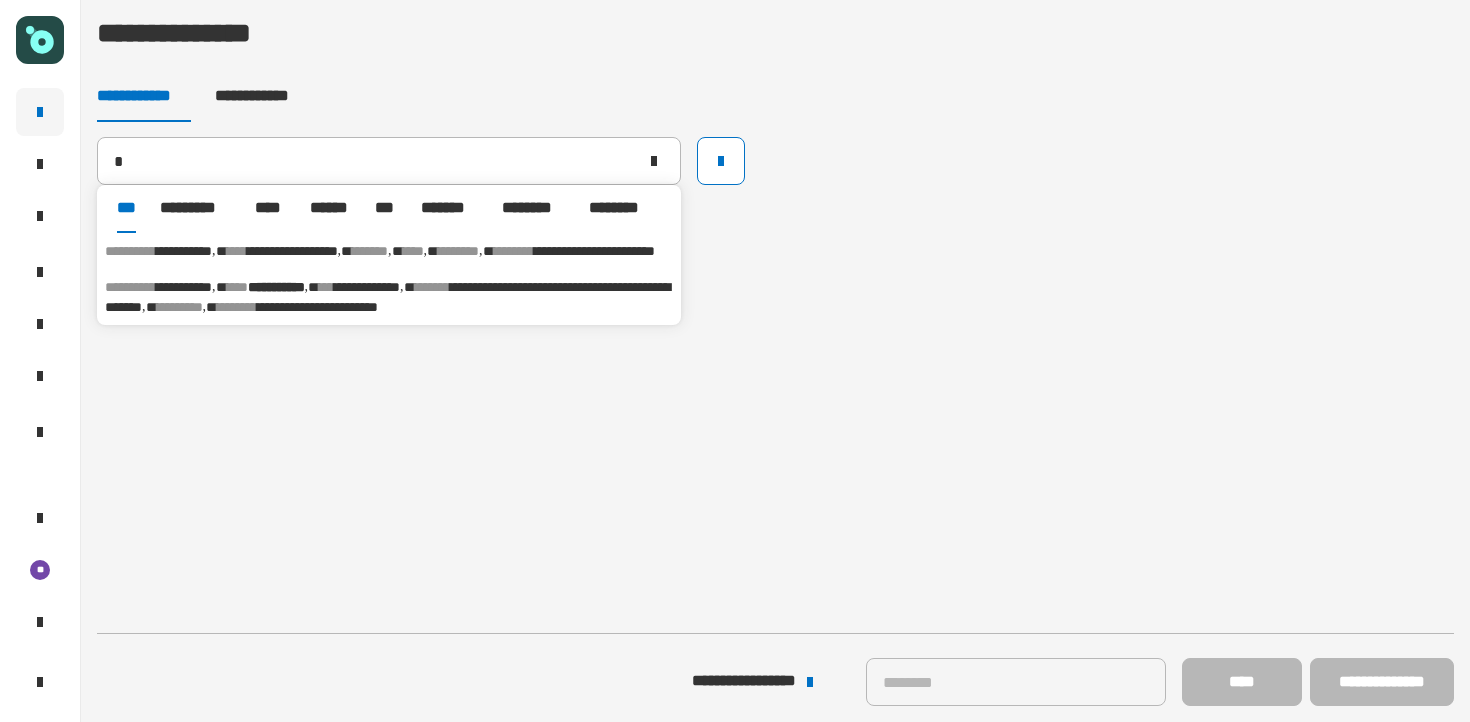type on "**********" 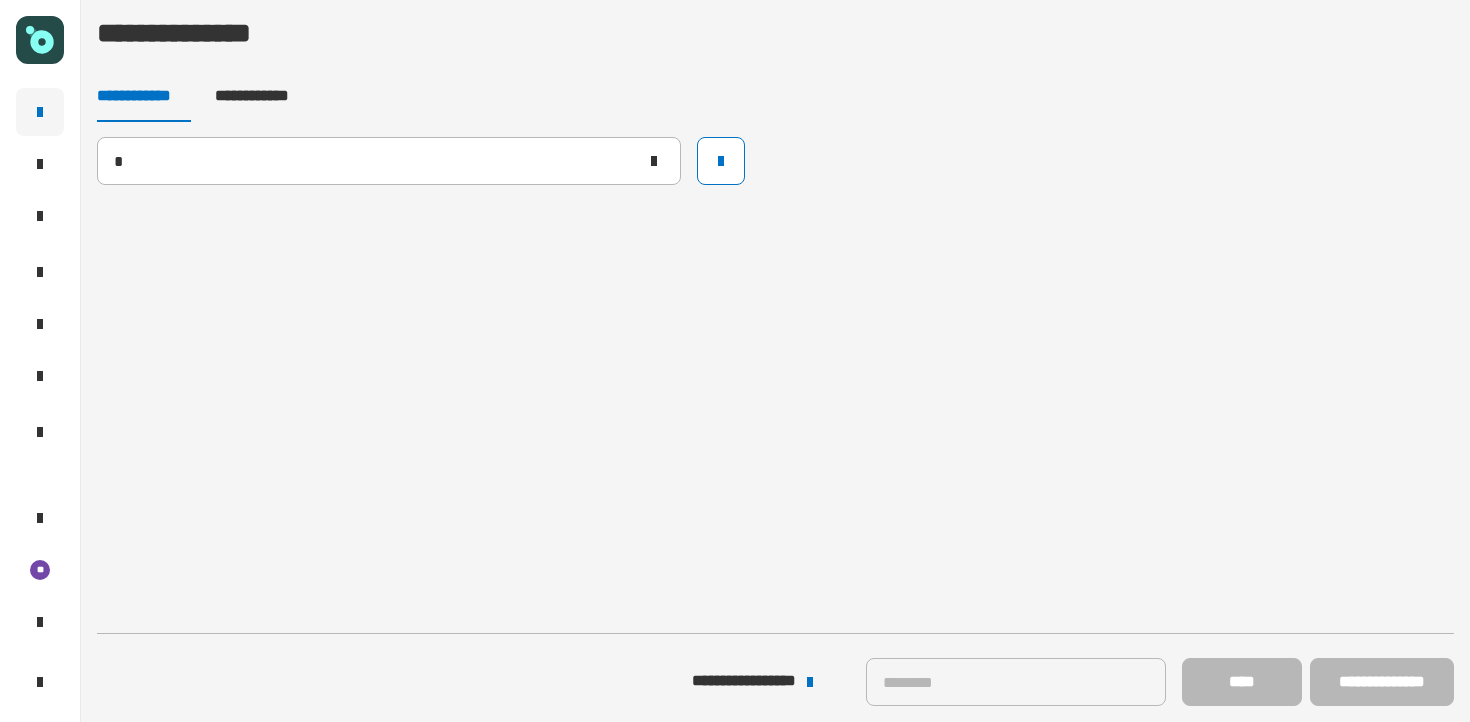 type 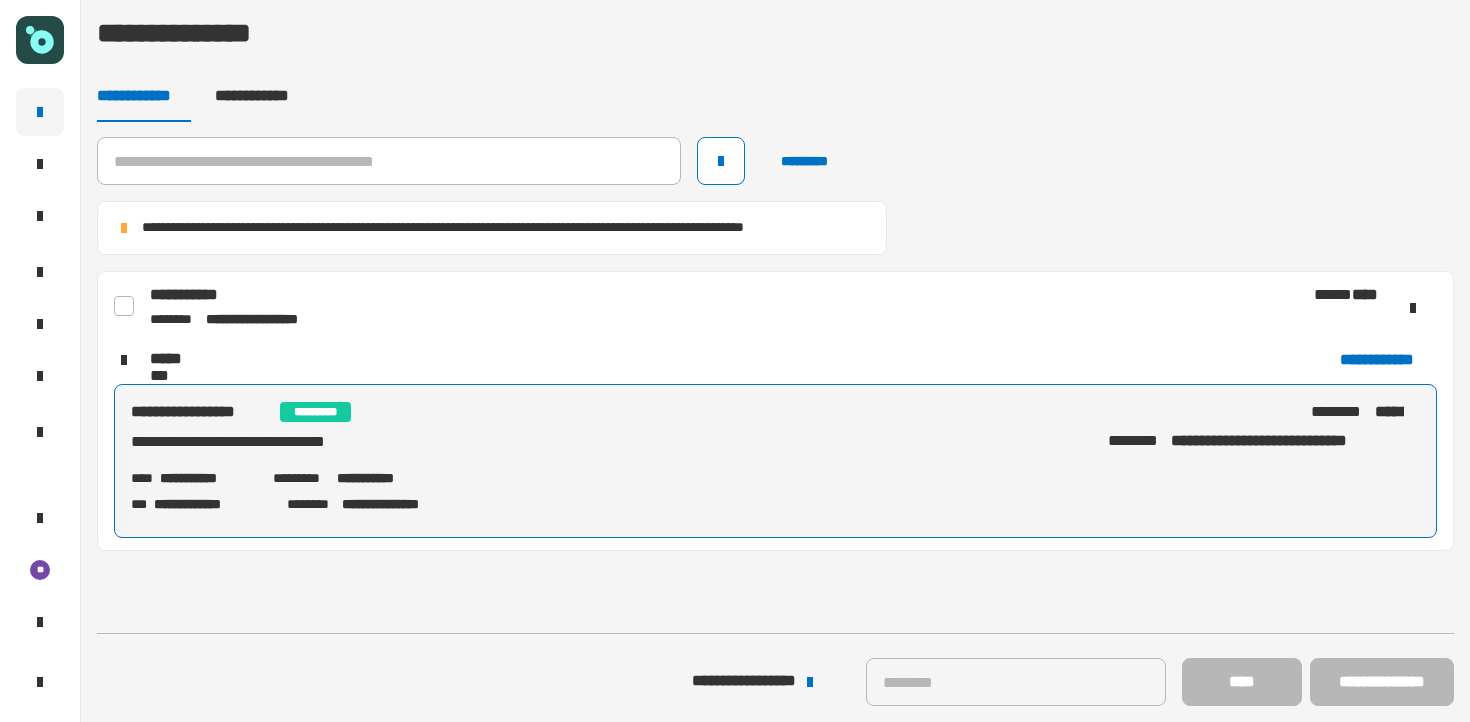 click on "**********" 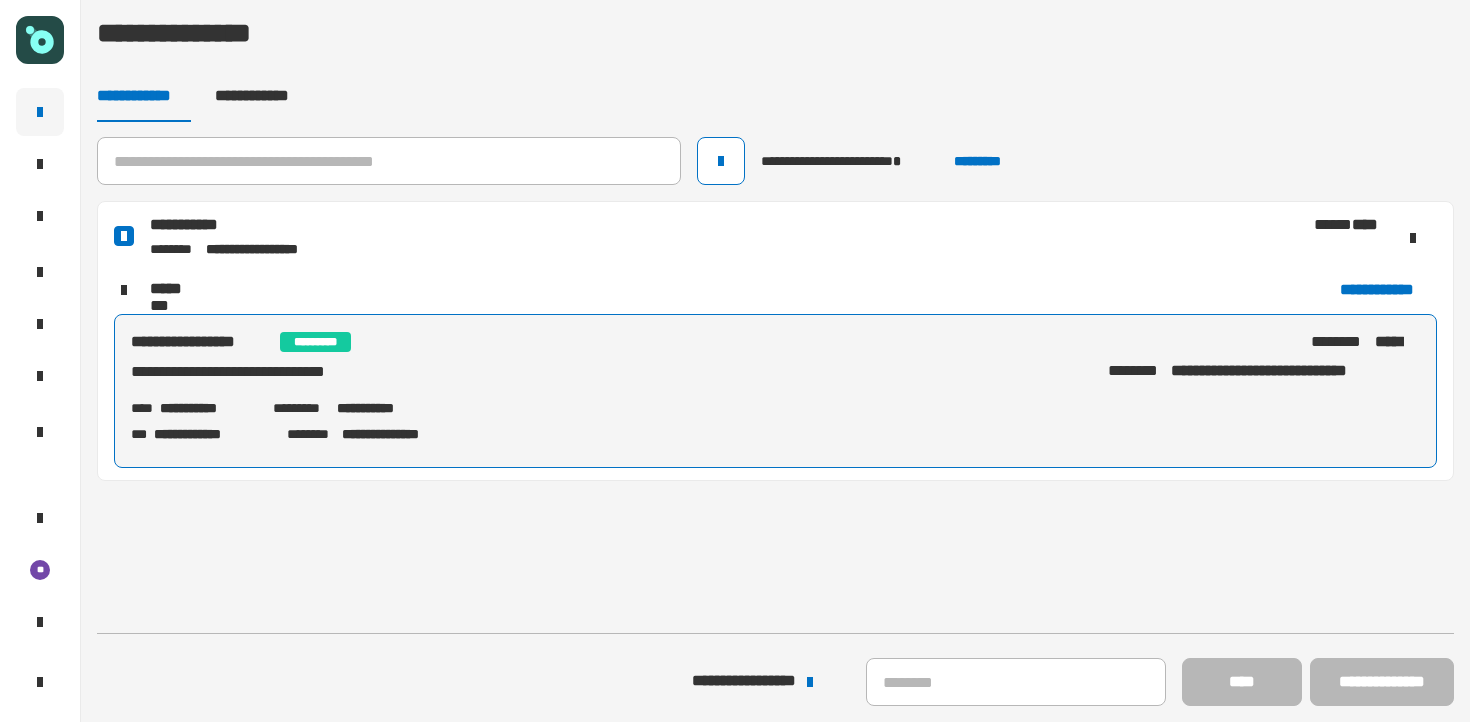 click 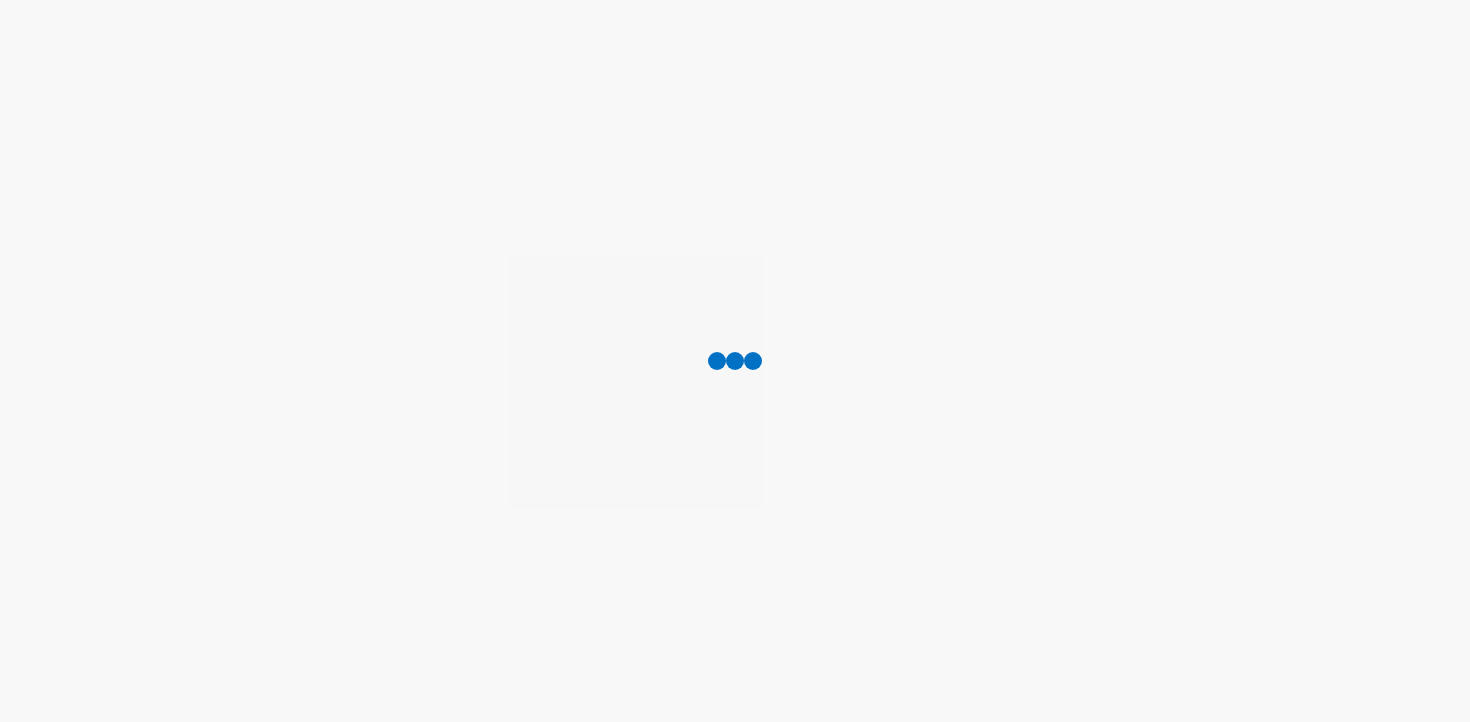 scroll, scrollTop: 0, scrollLeft: 0, axis: both 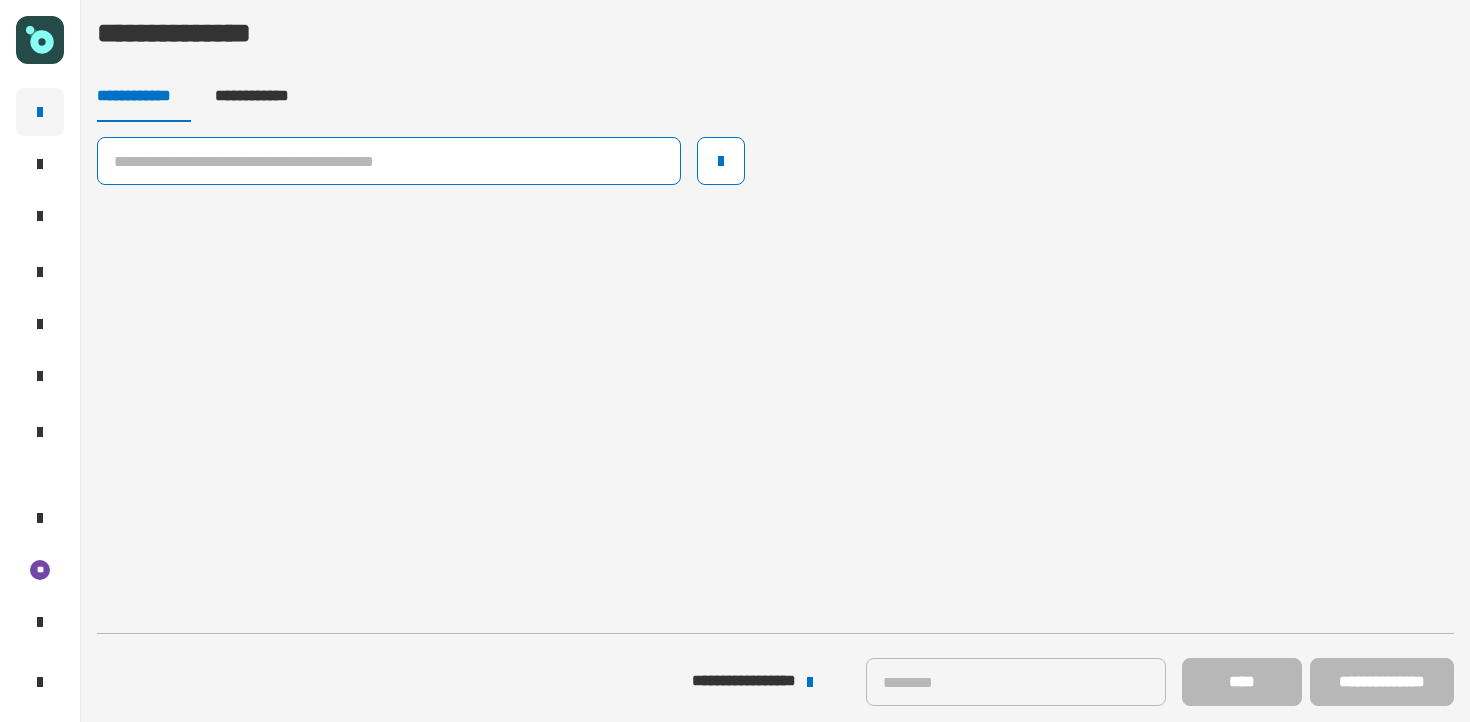 click 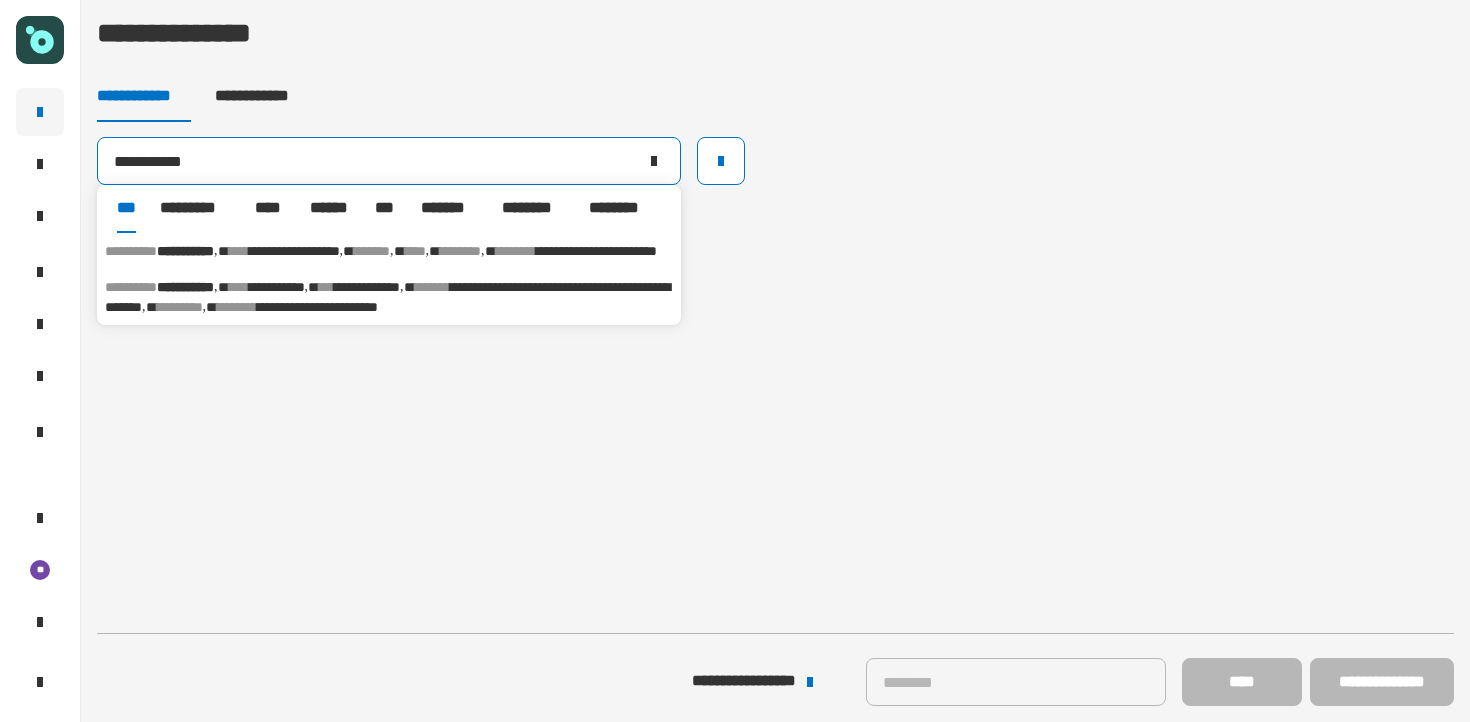 type on "**********" 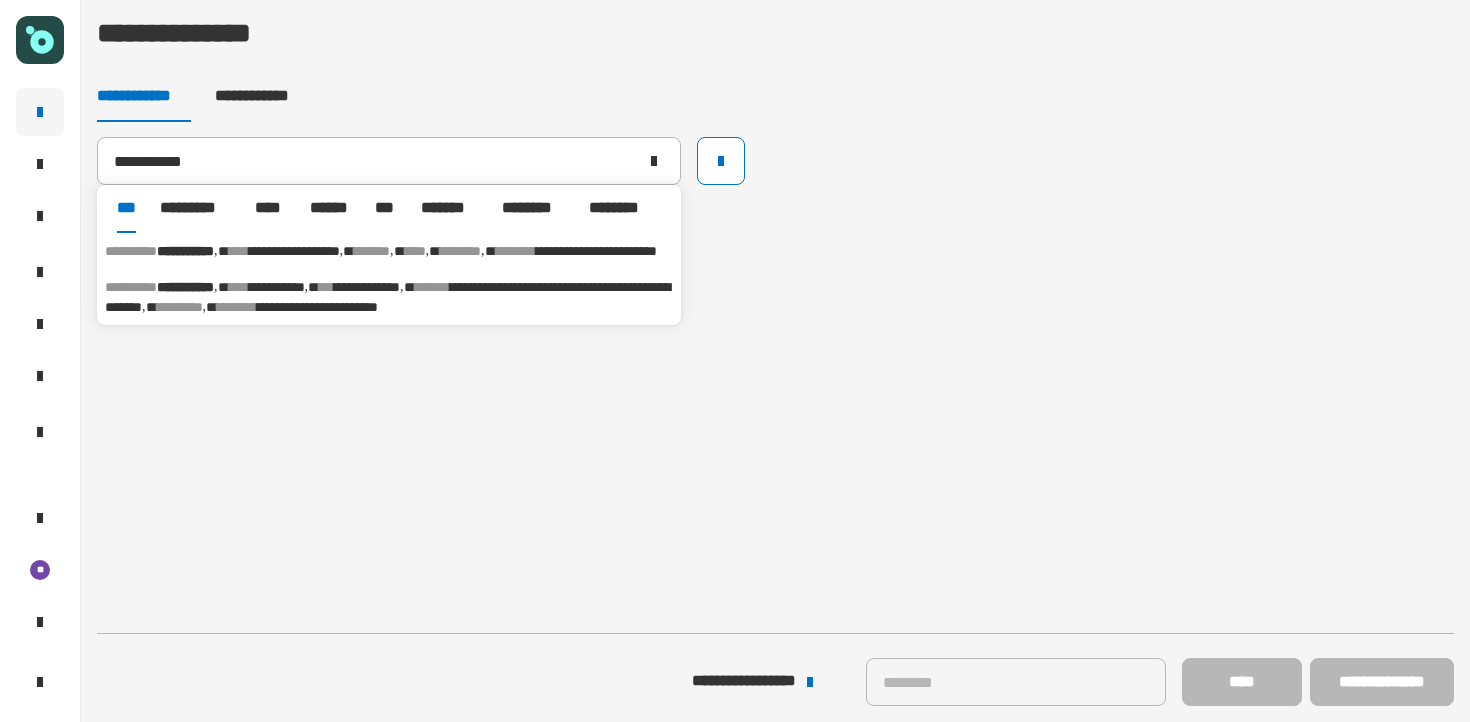 click on "********" at bounding box center [180, 307] 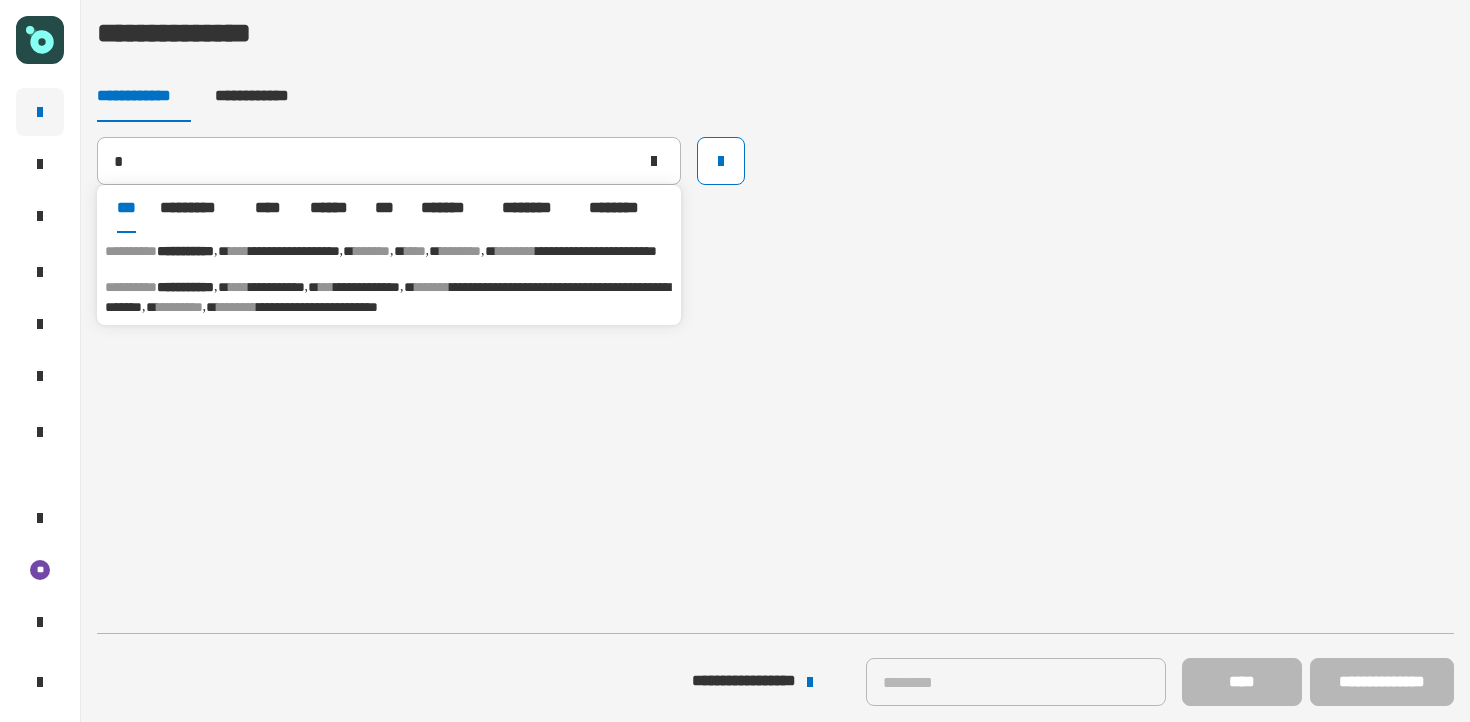 type on "**********" 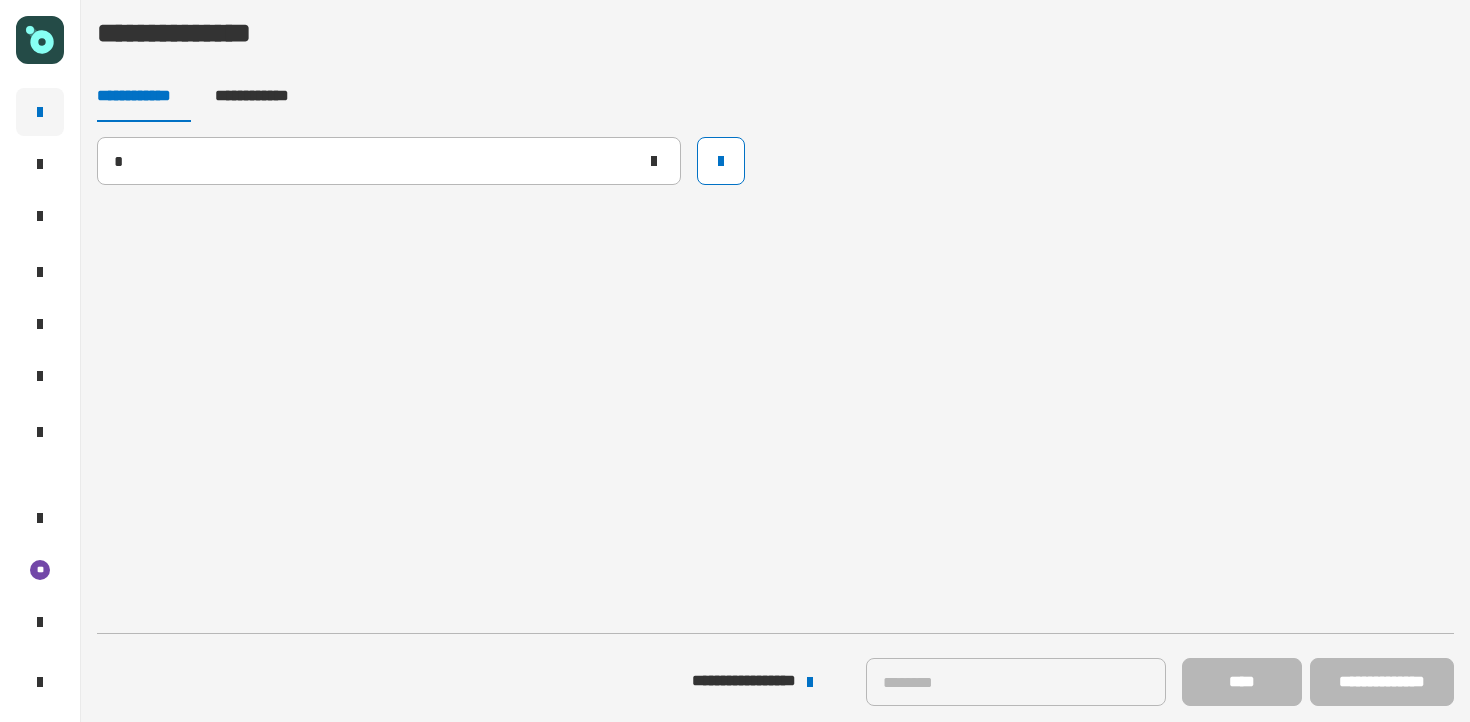 type 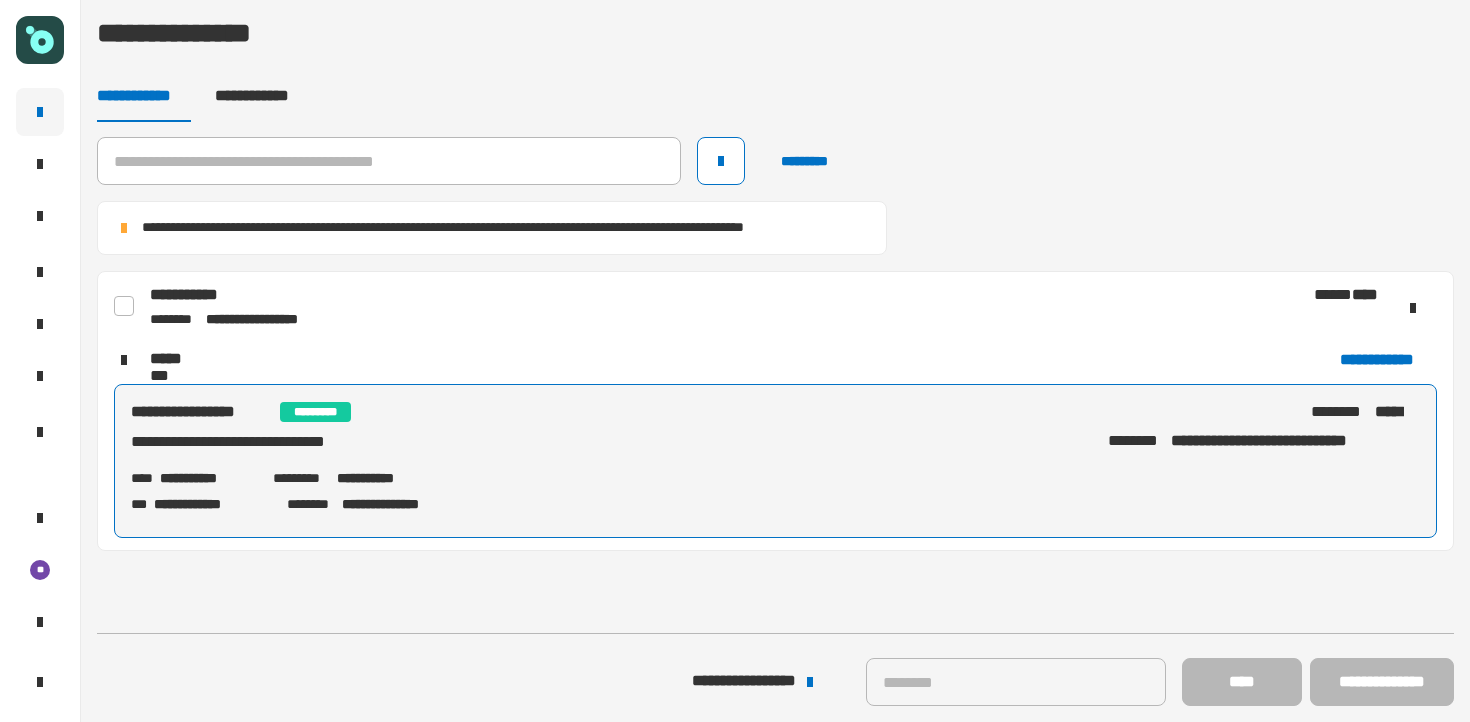 click 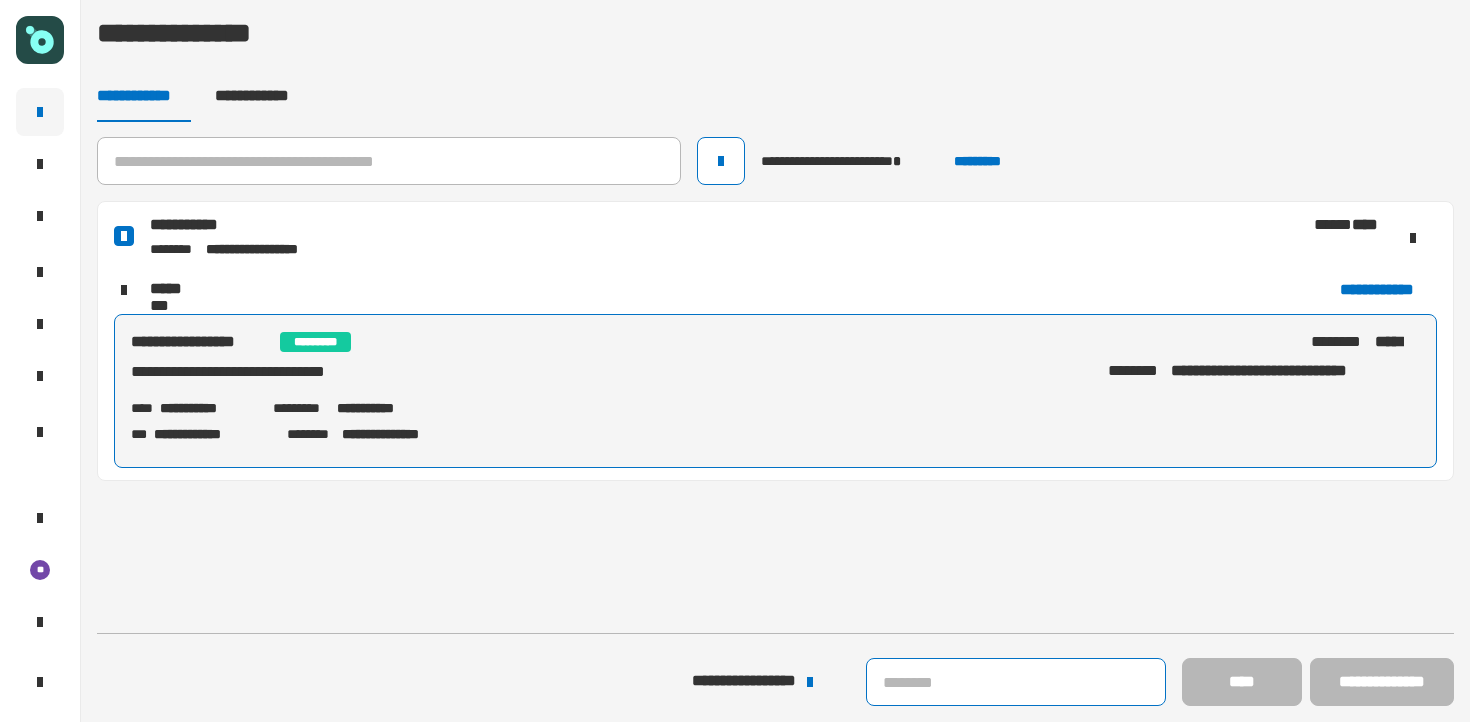 click 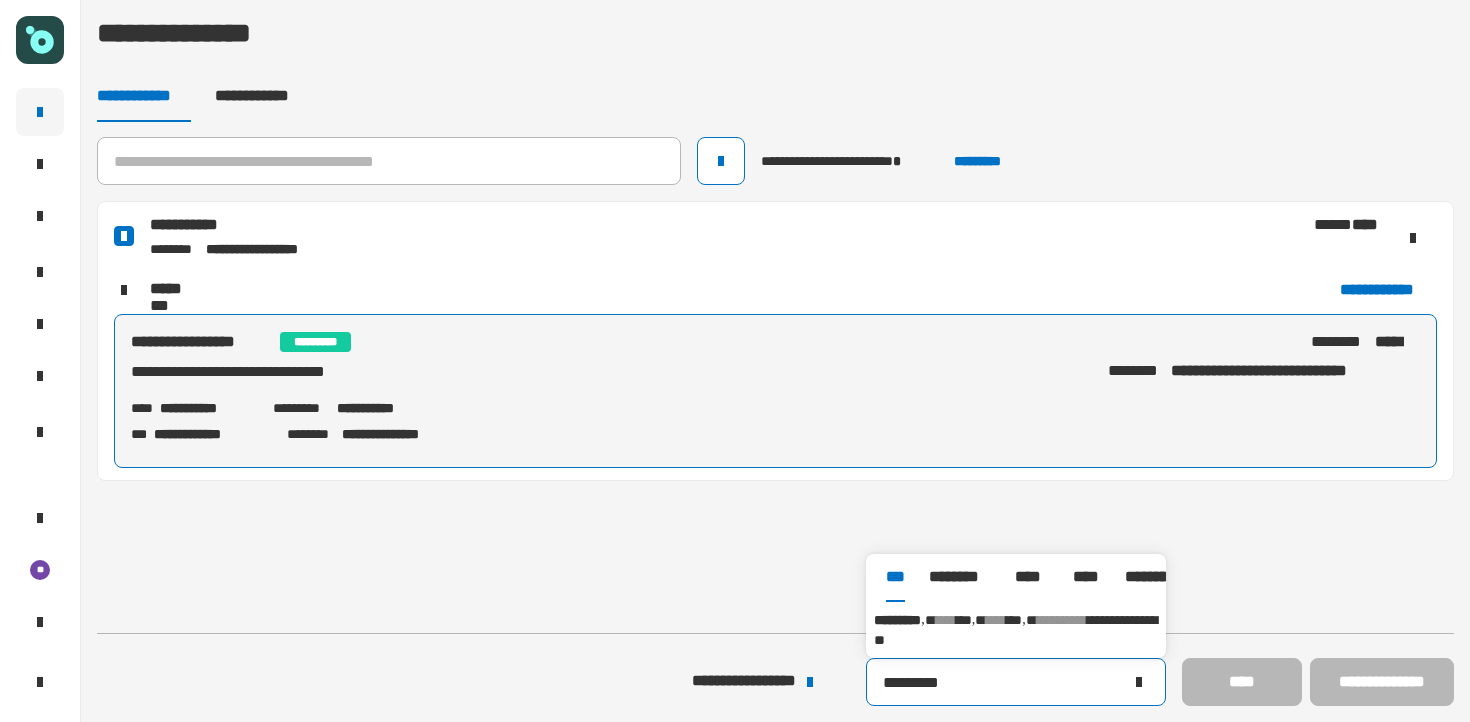 type on "*********" 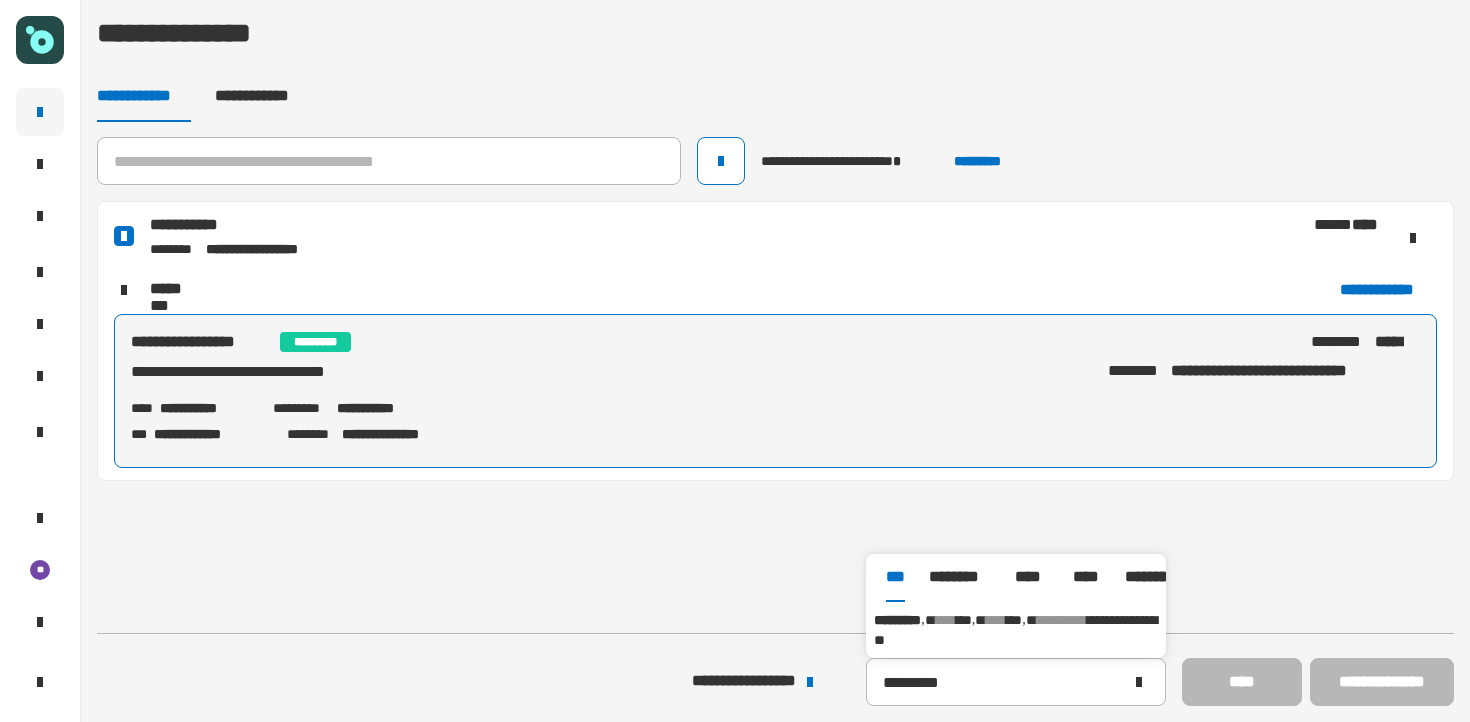 click on "**********" at bounding box center (1016, 630) 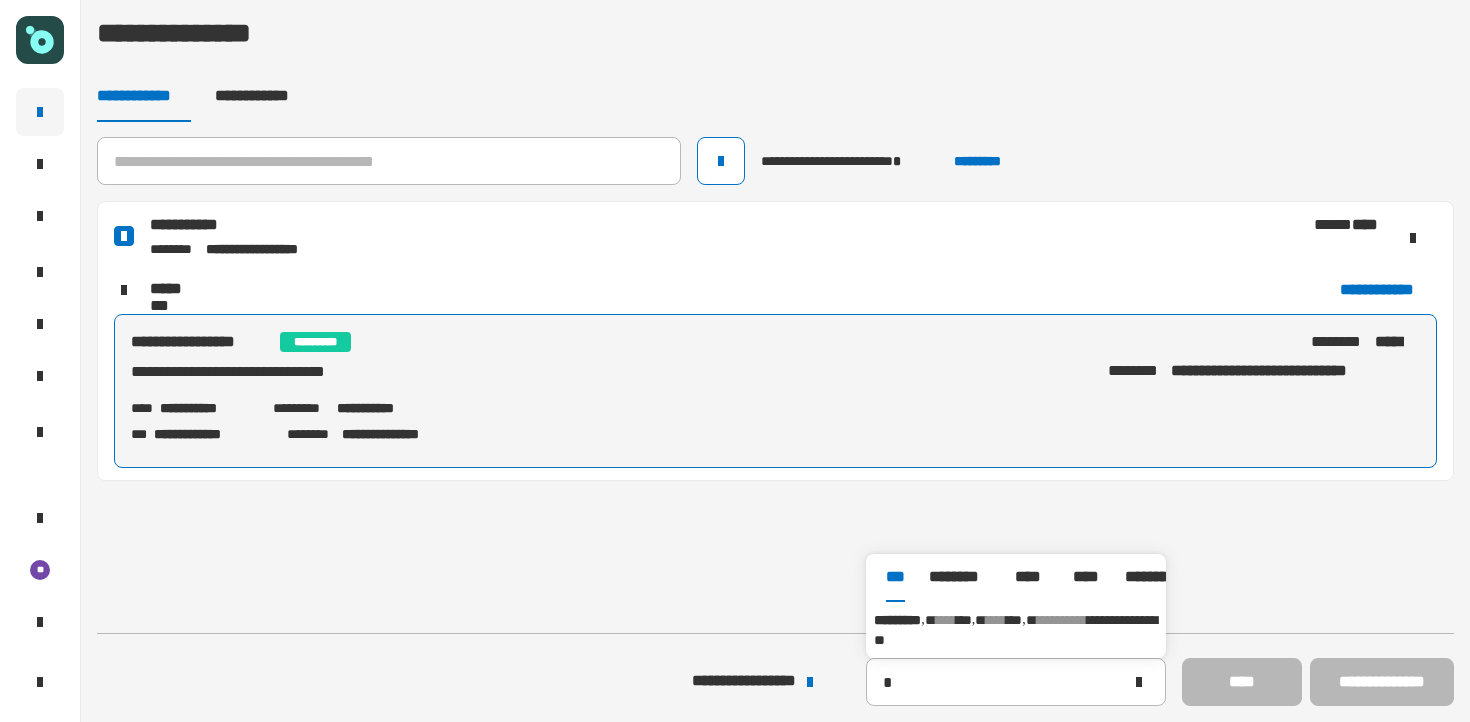 type on "*********" 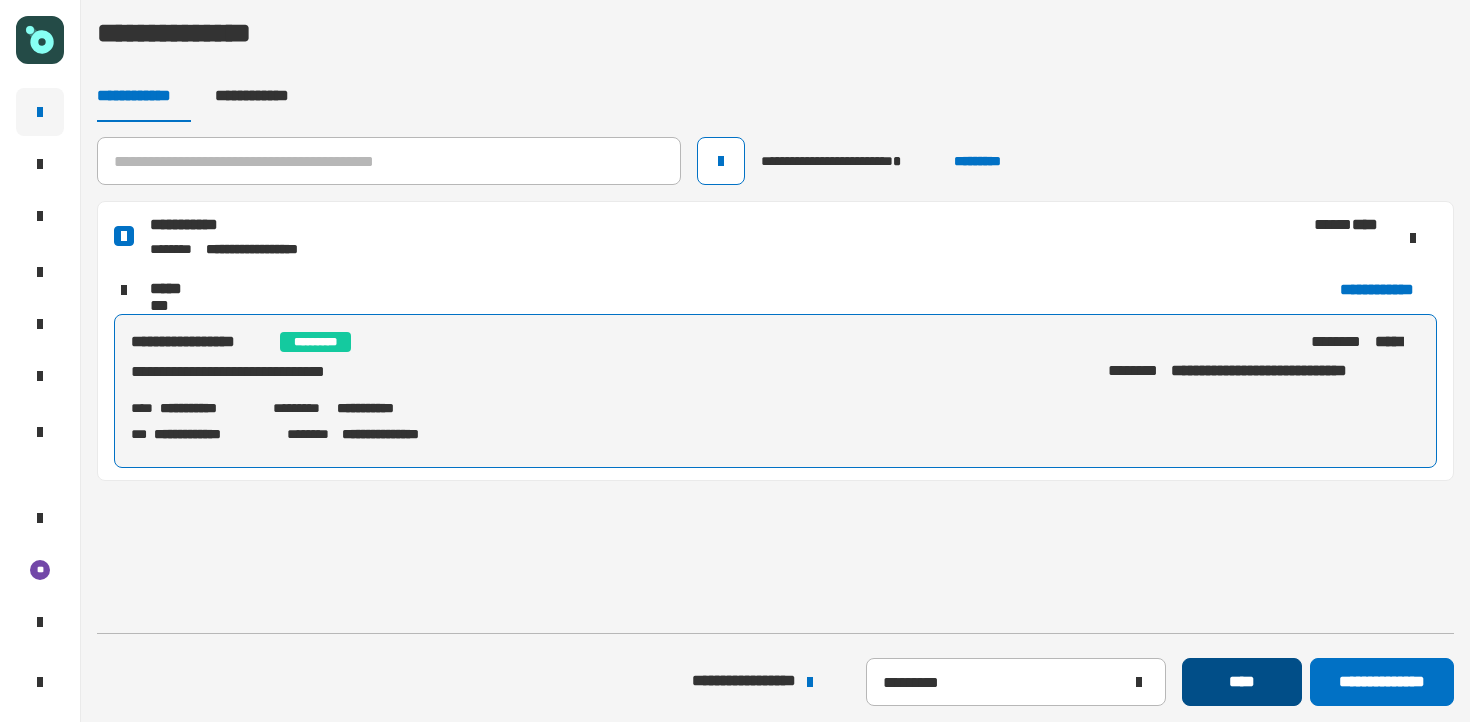click on "****" 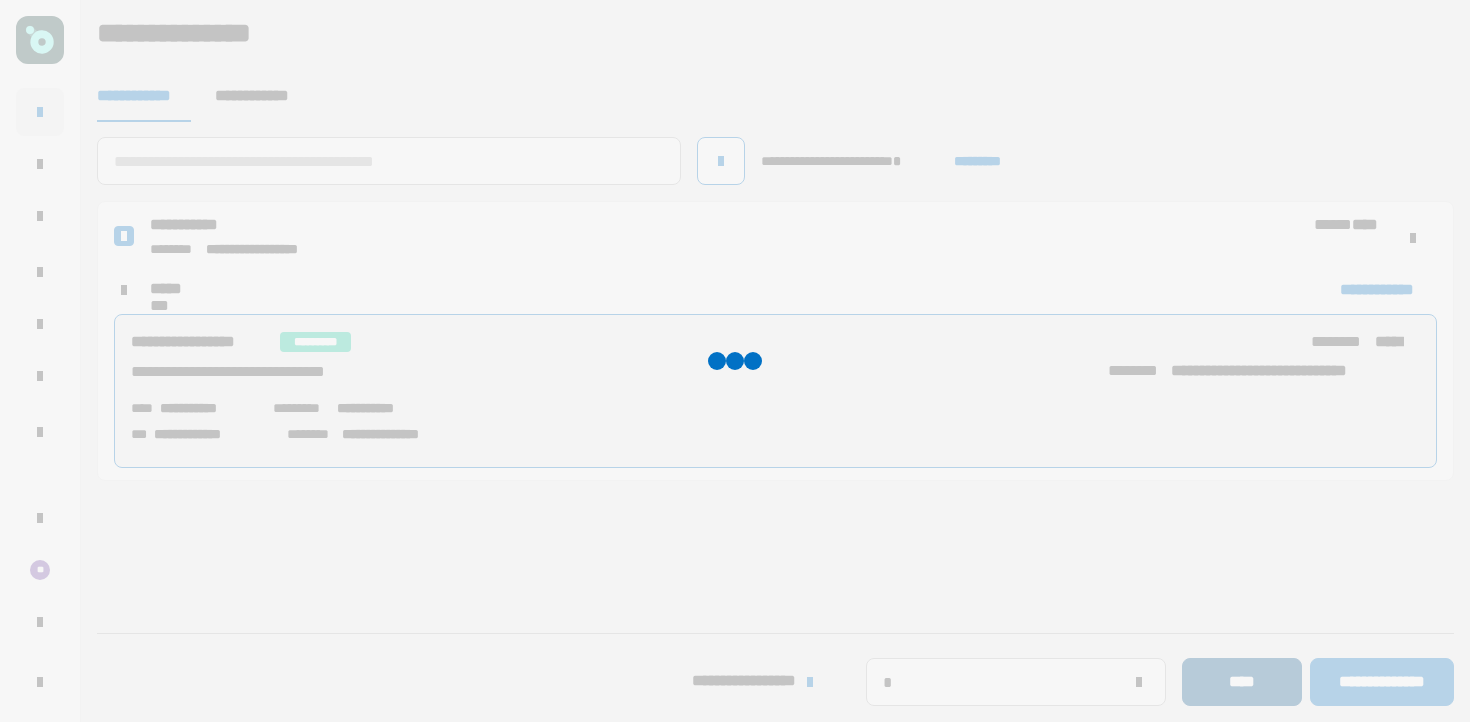 type 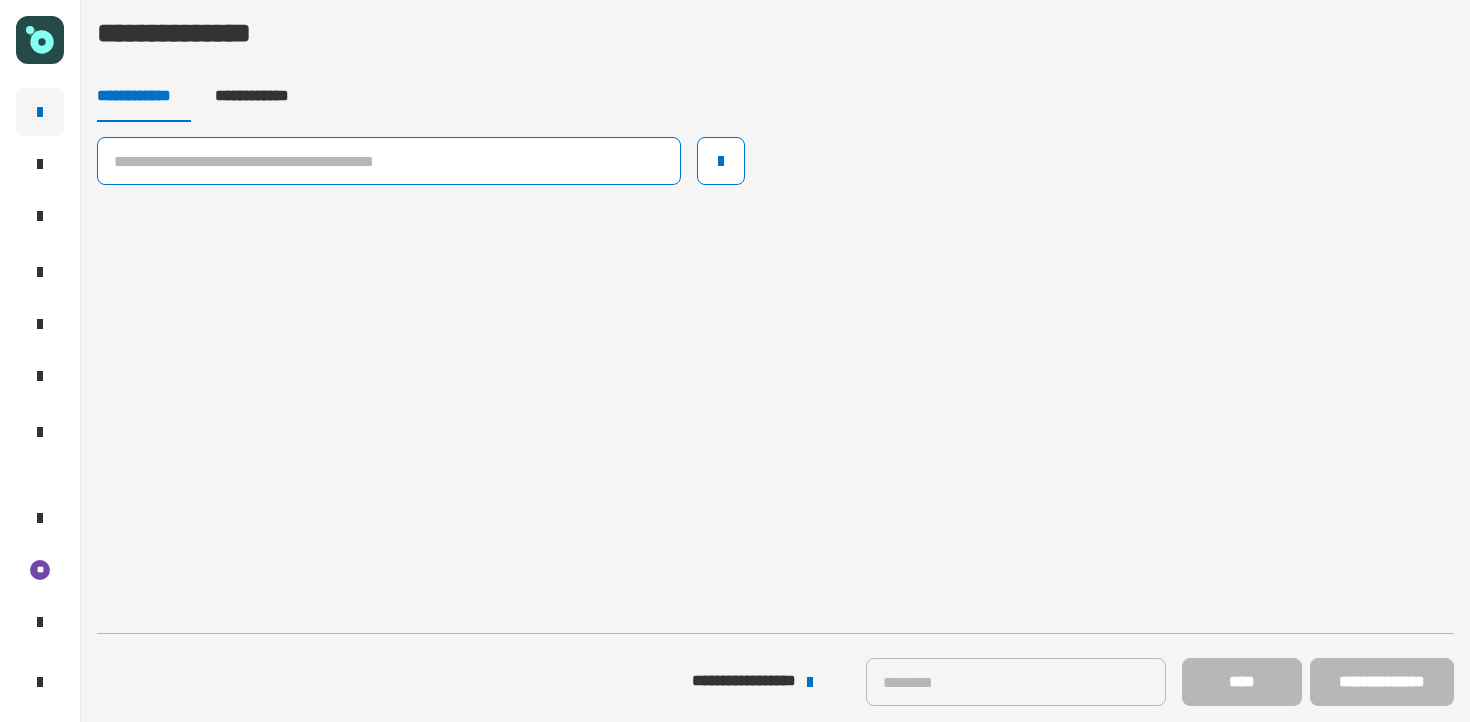 click 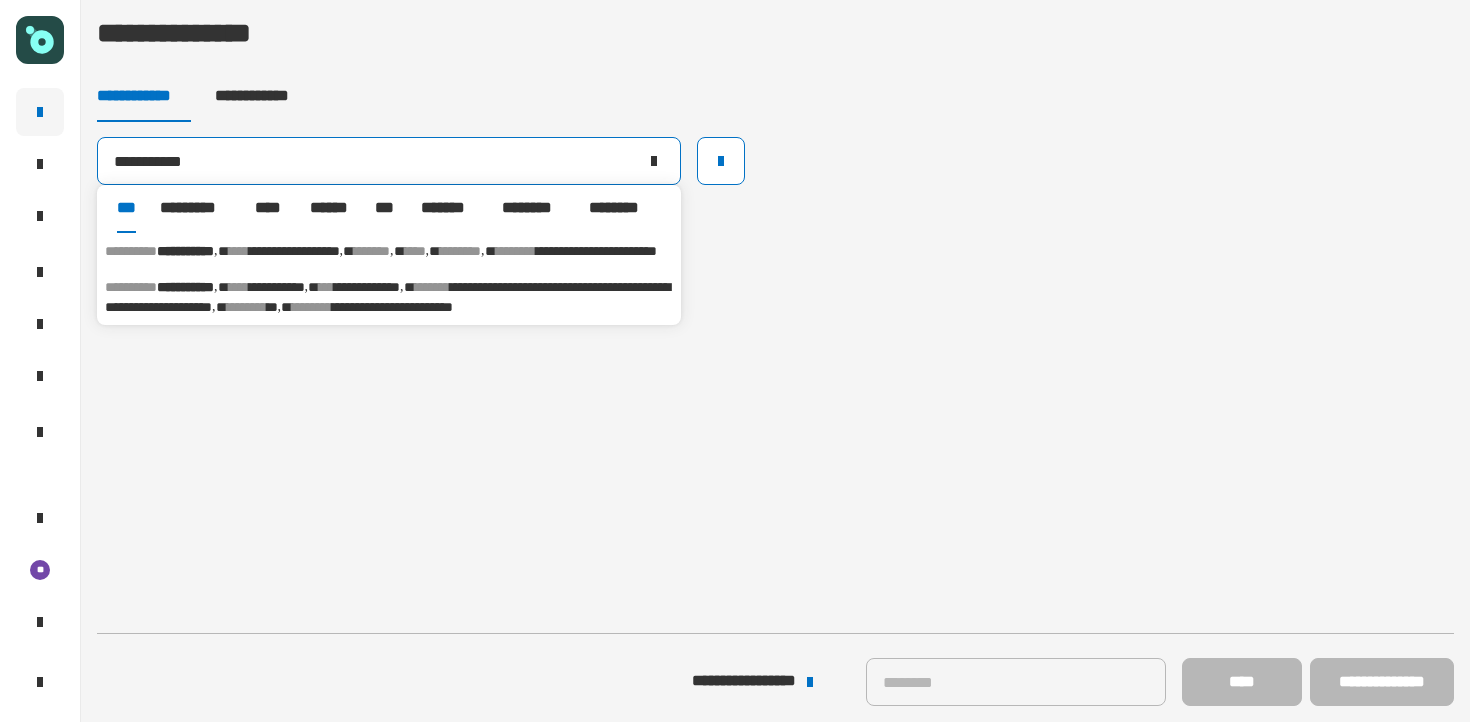 type on "**********" 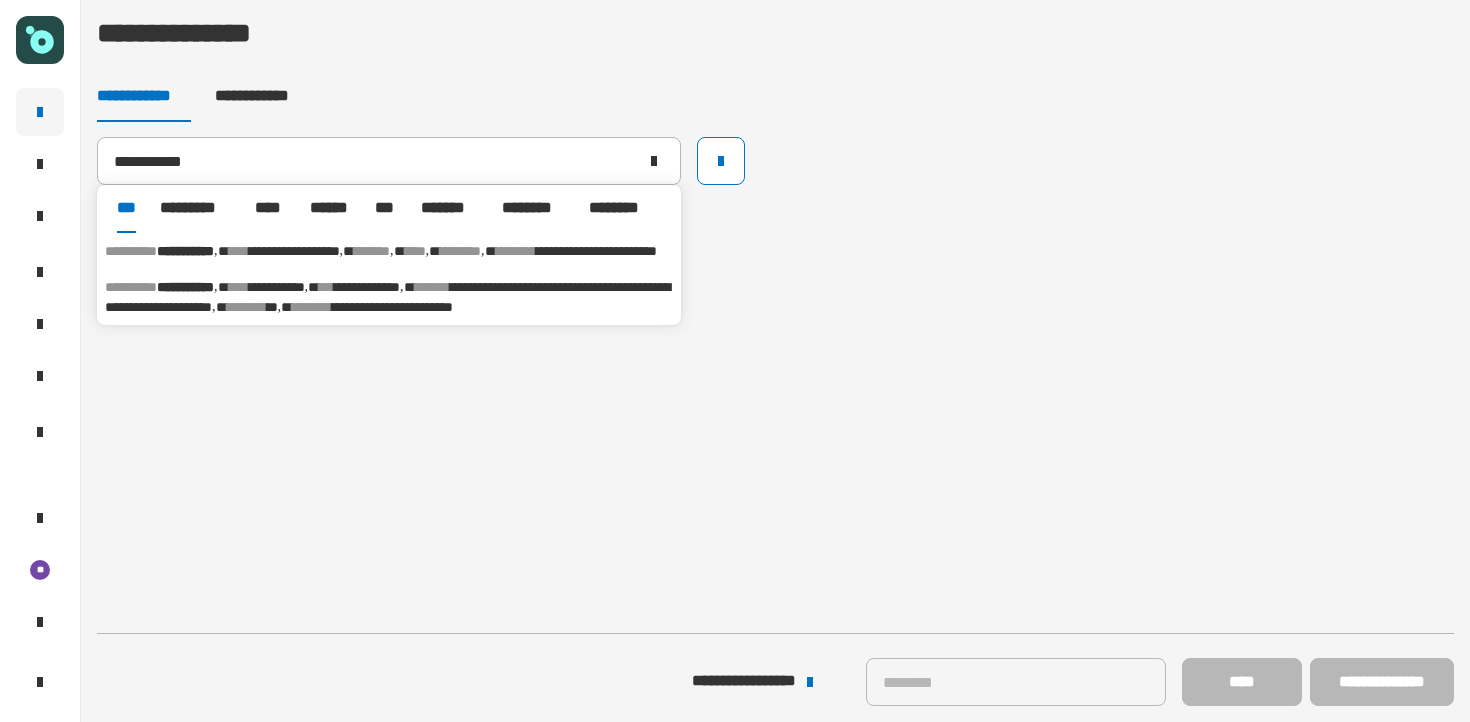 click on "**********" at bounding box center (387, 297) 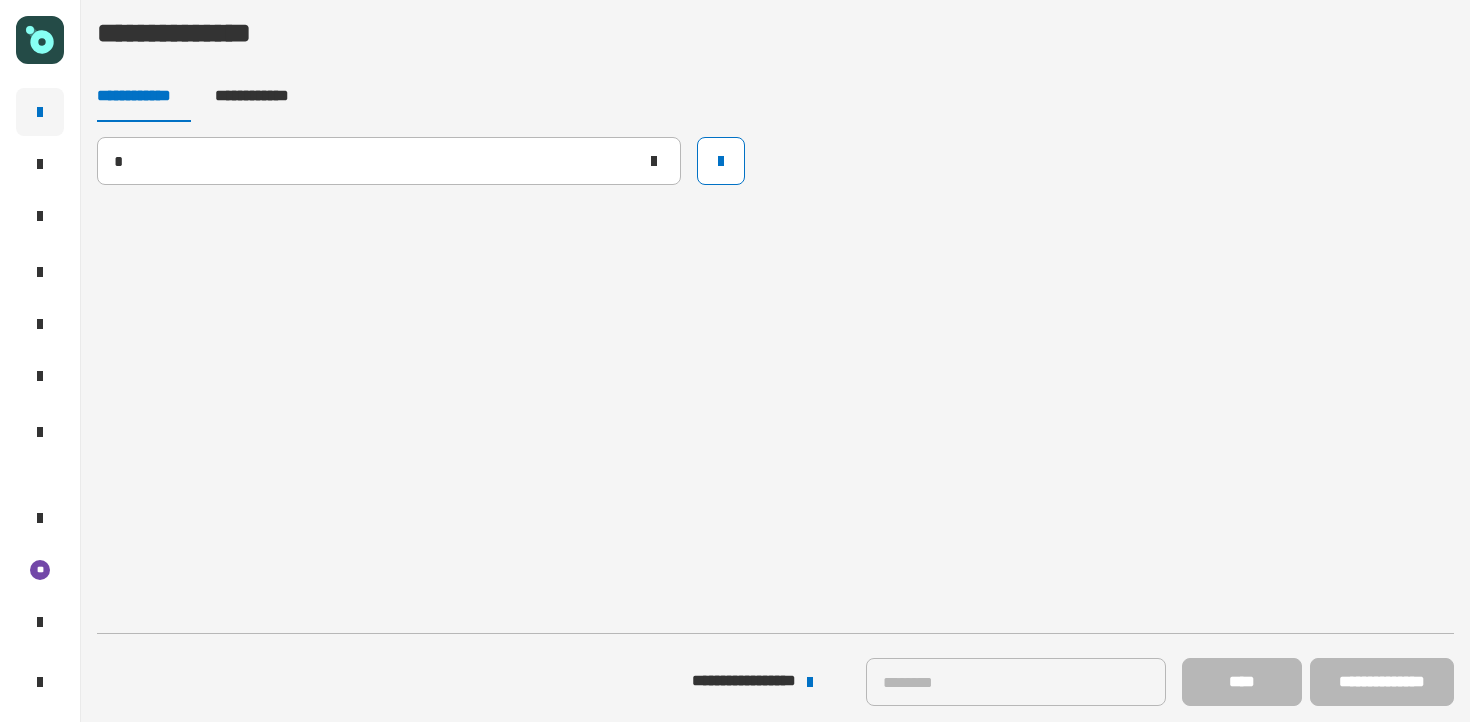 type 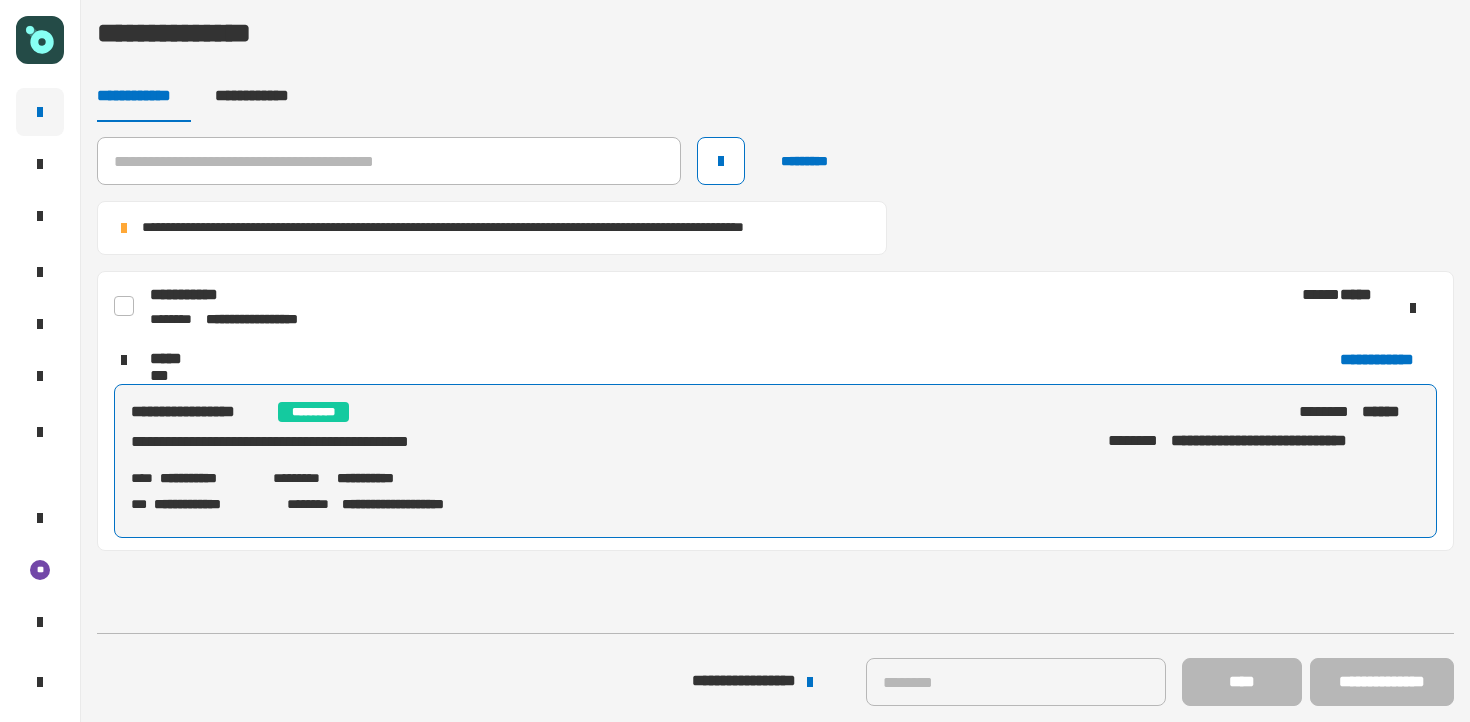 click 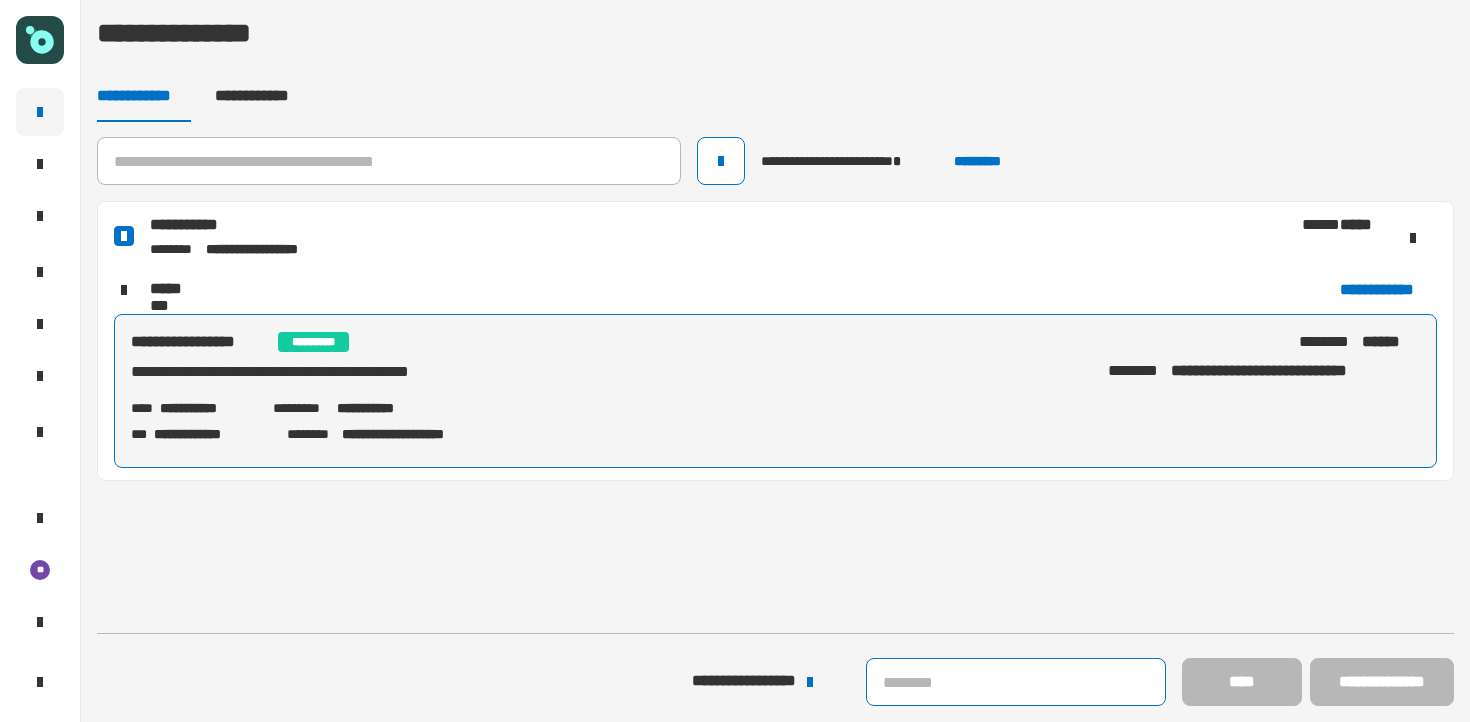 click 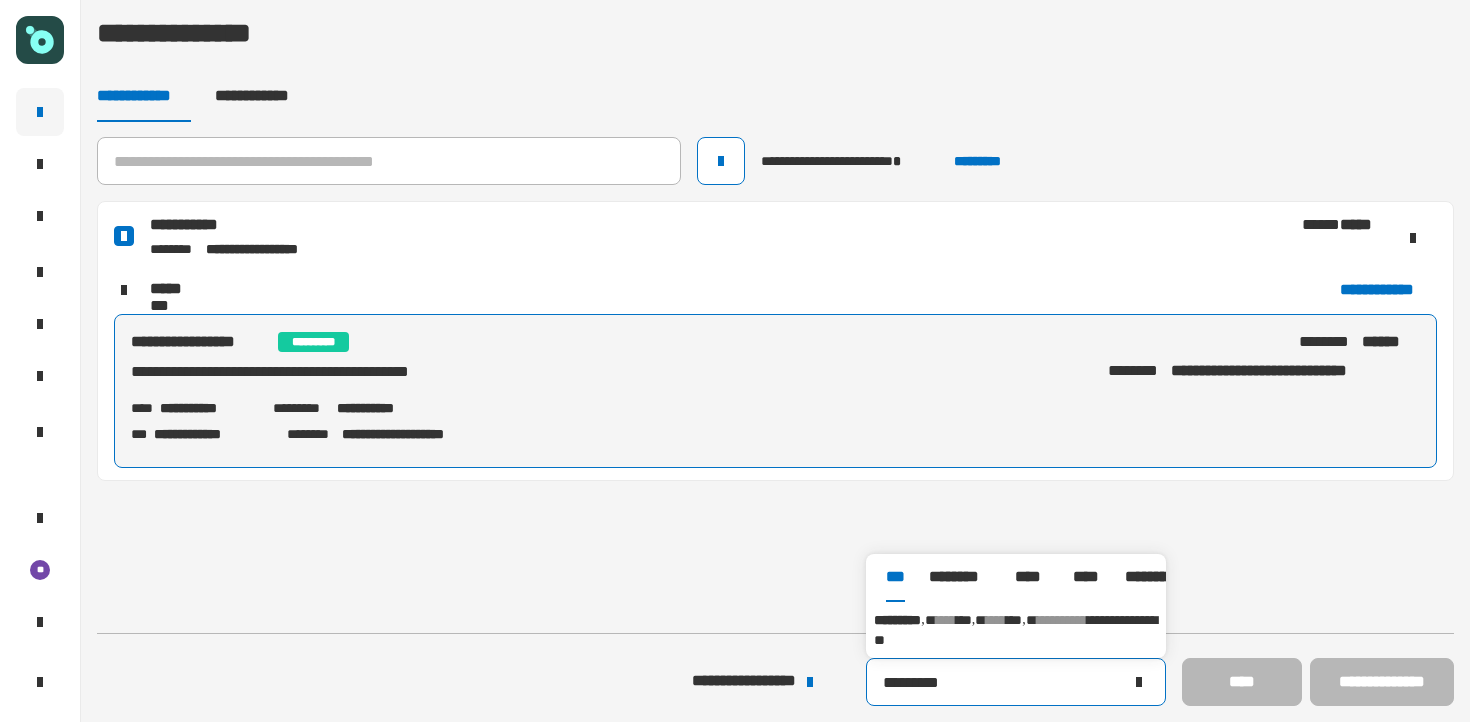 type on "*********" 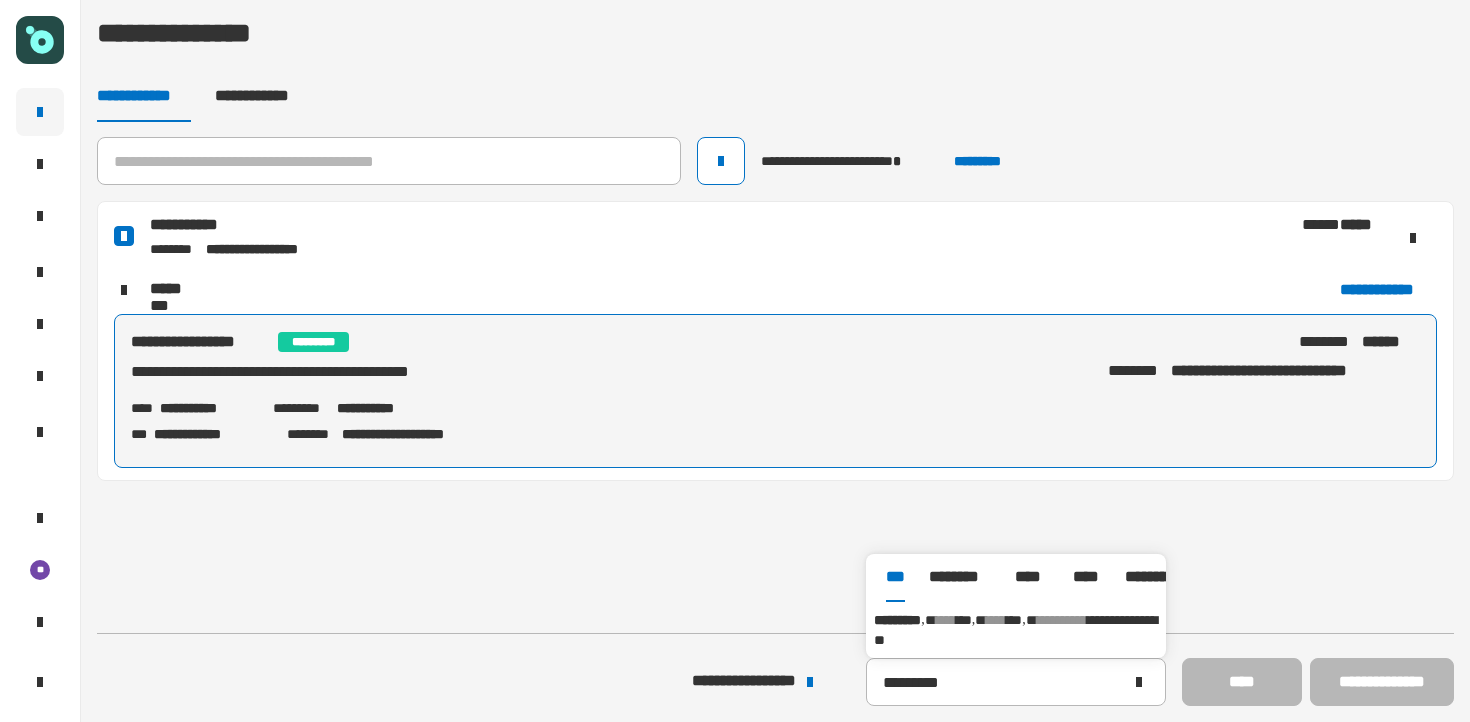 click on "****" at bounding box center (946, 620) 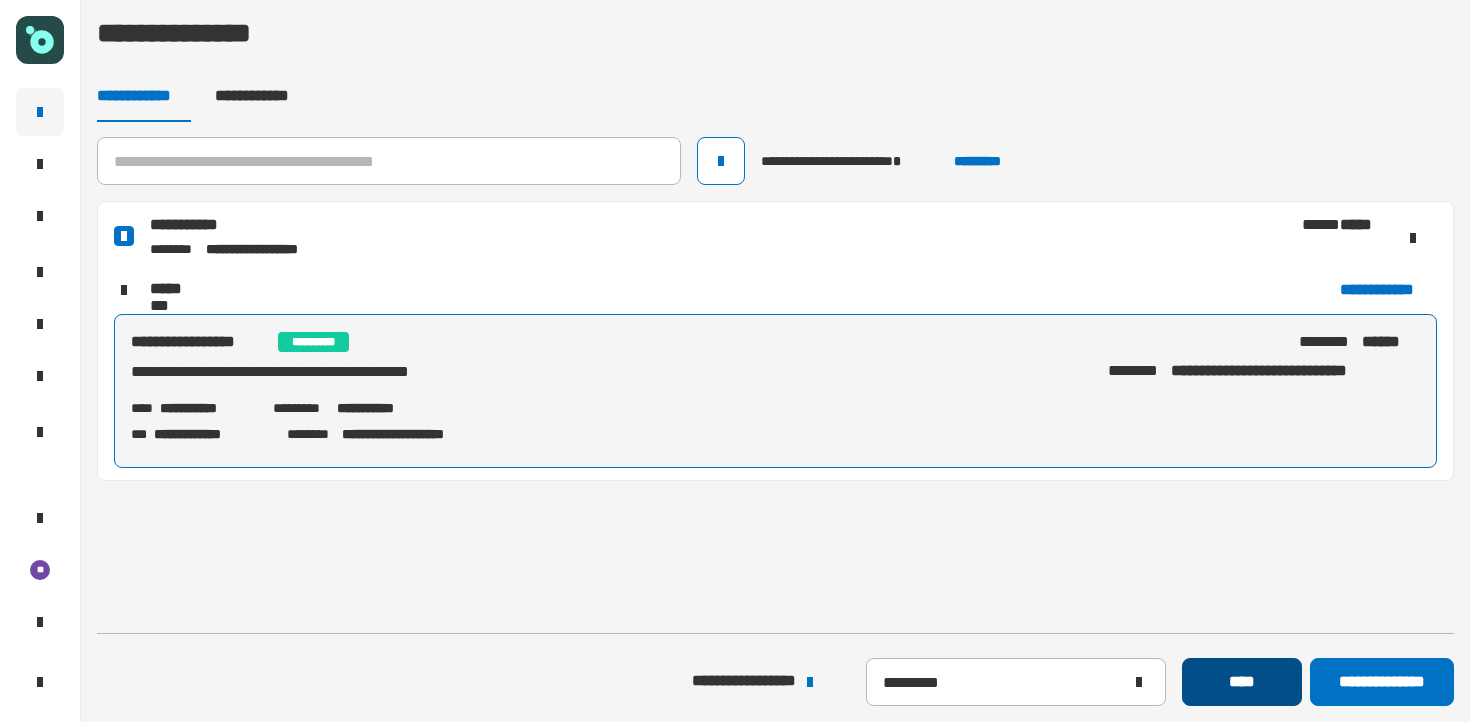 click on "****" 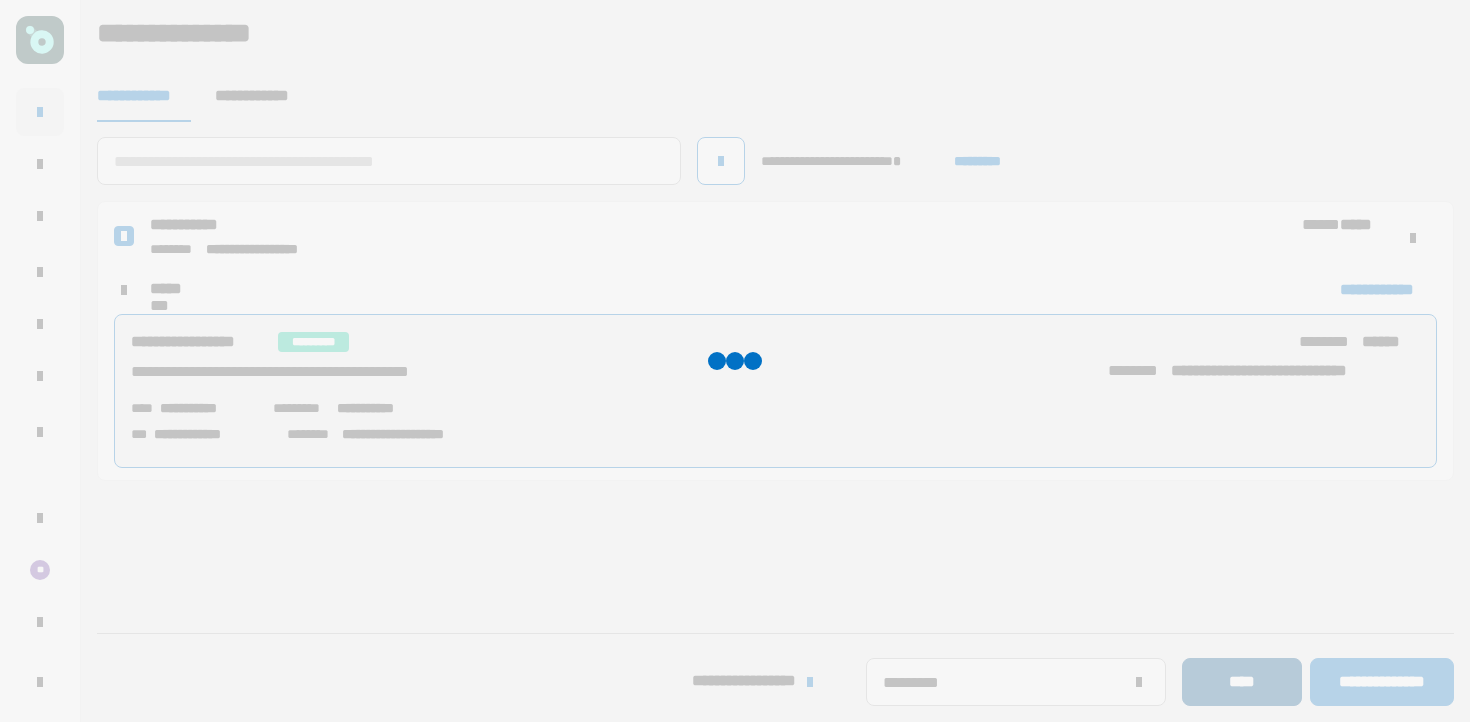 type 